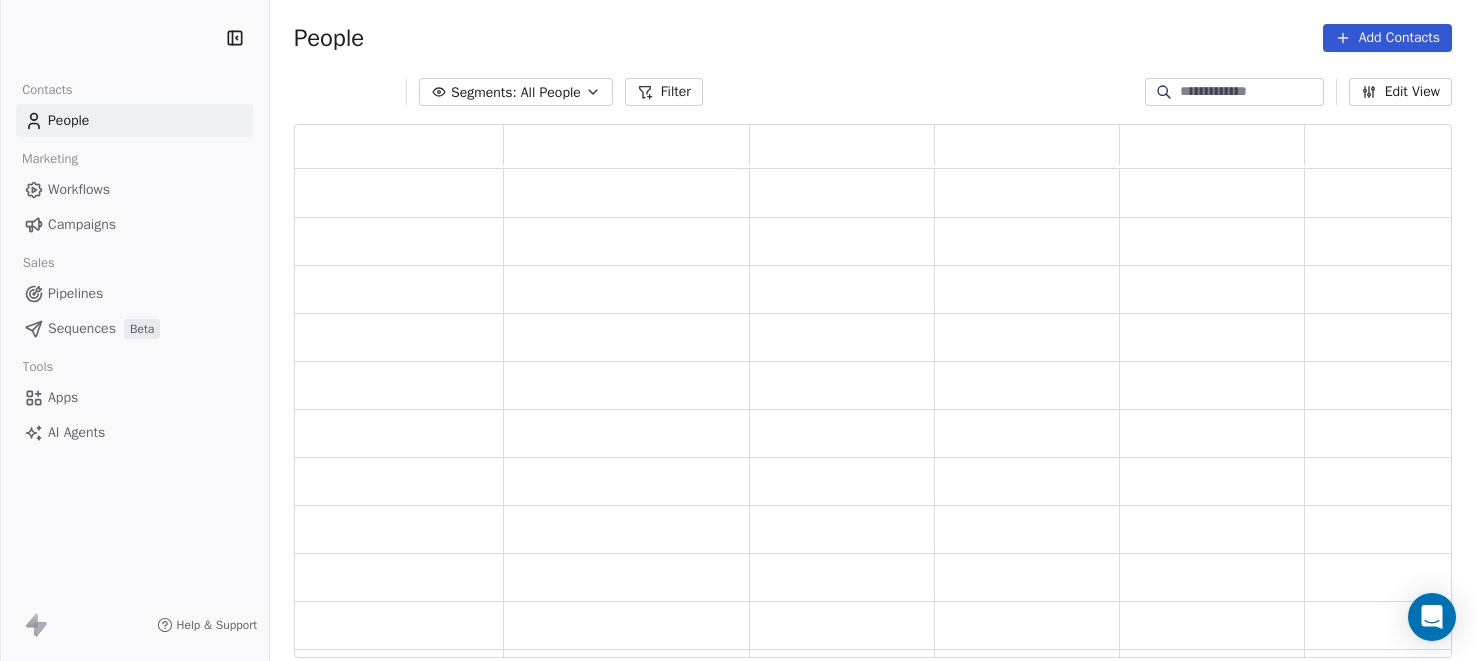 scroll, scrollTop: 0, scrollLeft: 0, axis: both 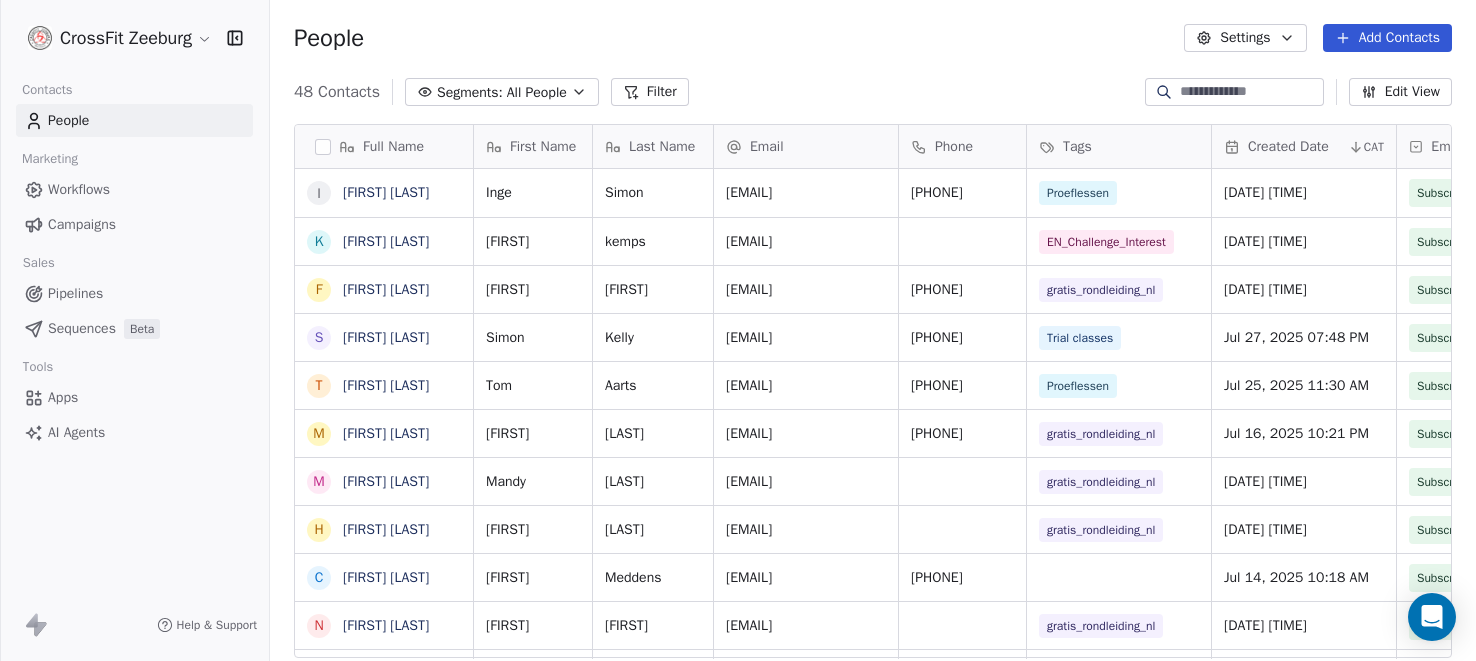 click on "People Settings  Add Contacts" at bounding box center (873, 38) 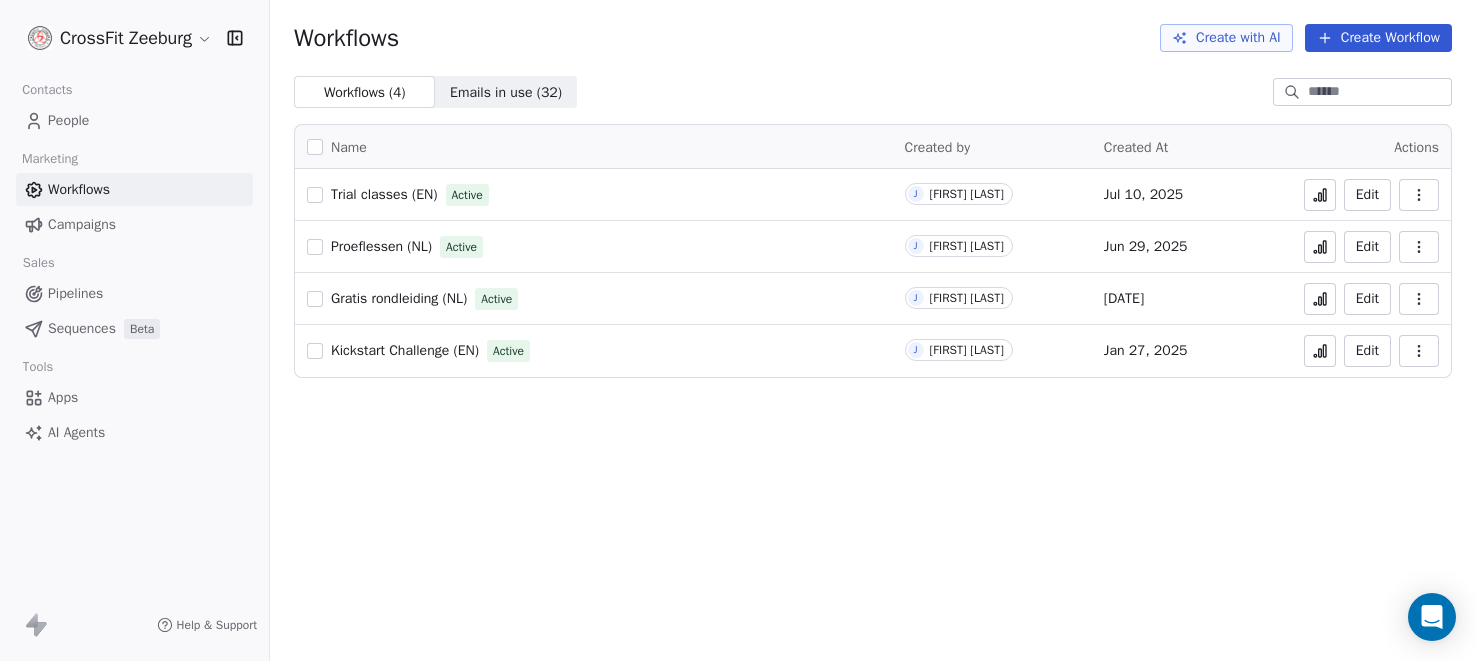 click on "Proeflessen (NL)" at bounding box center (381, 246) 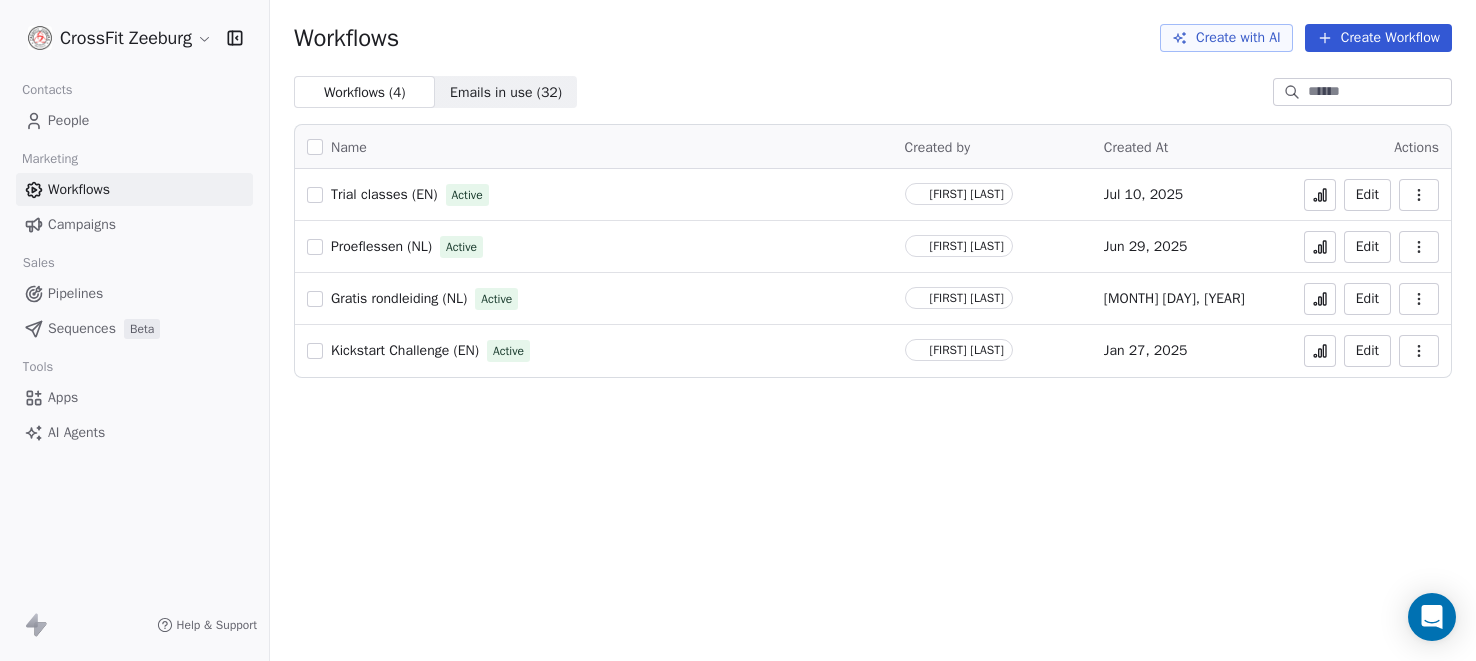 scroll, scrollTop: 0, scrollLeft: 0, axis: both 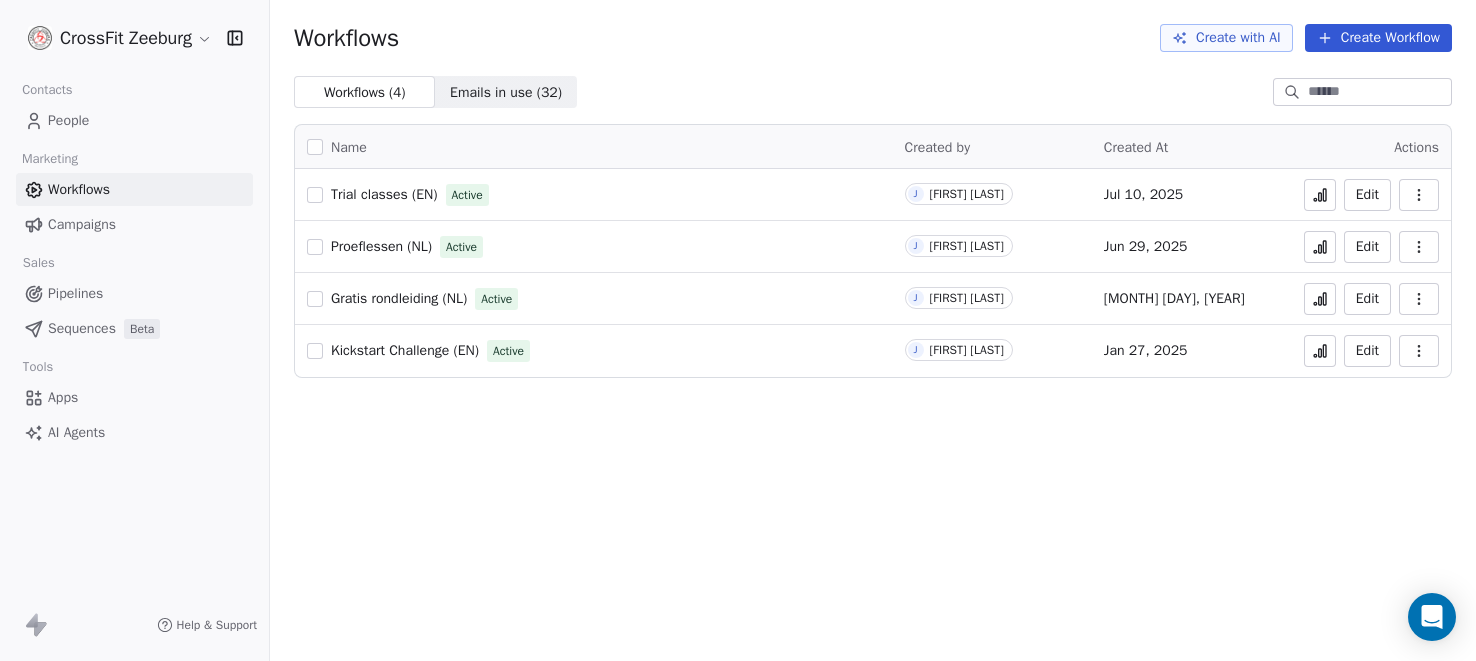 click on "Trial classes (EN)" at bounding box center [384, 194] 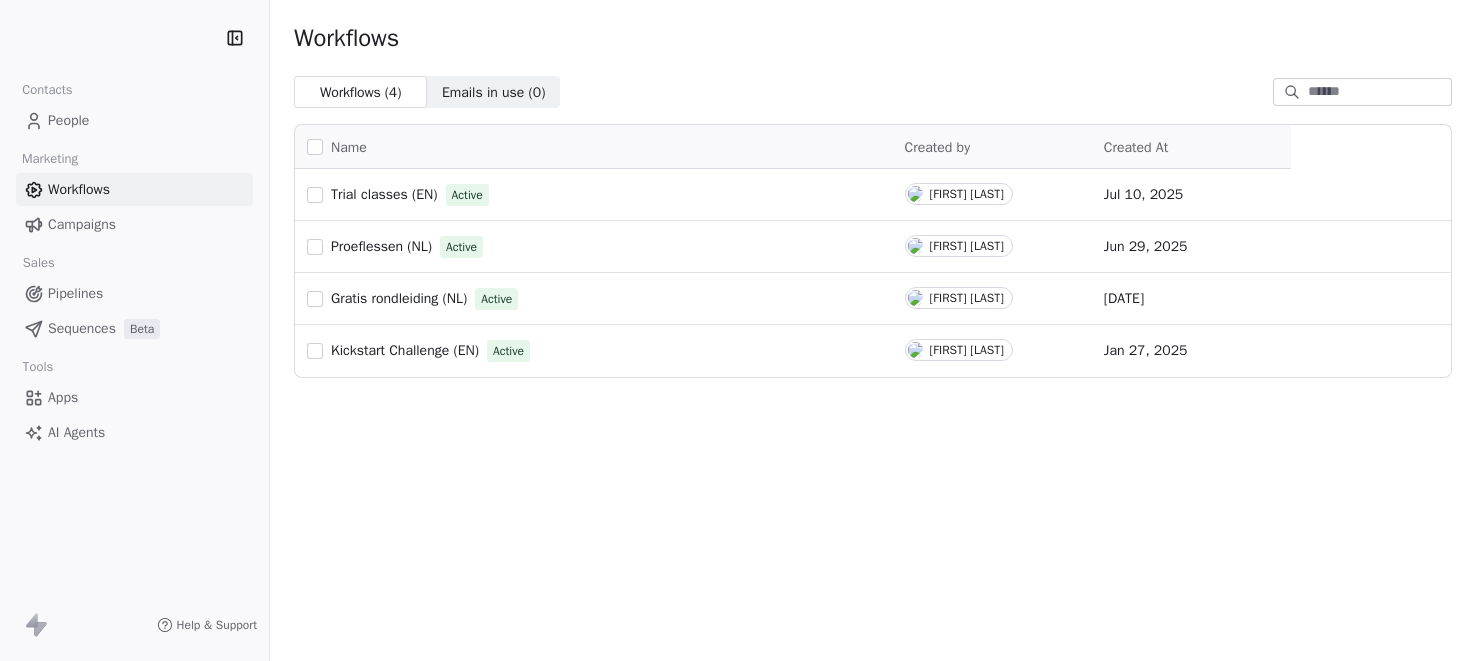 scroll, scrollTop: 0, scrollLeft: 0, axis: both 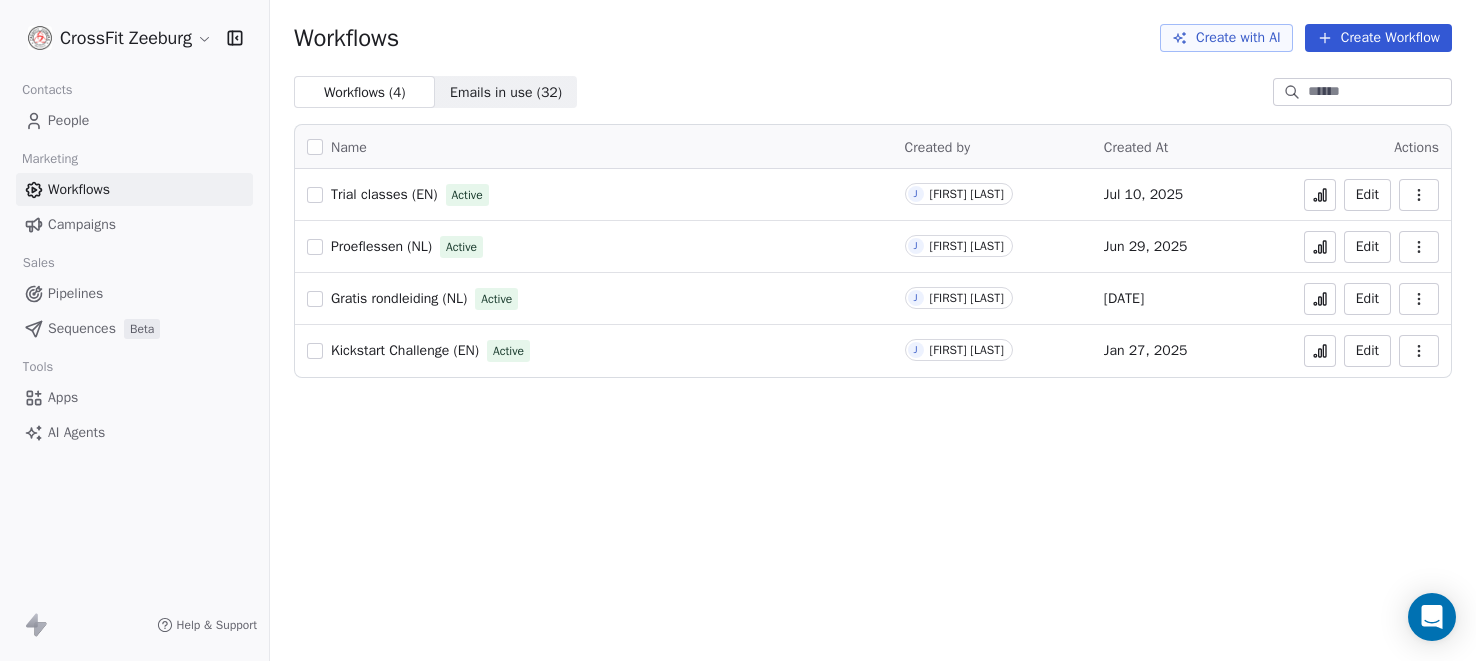 click on "Proeflessen (NL)" at bounding box center (381, 246) 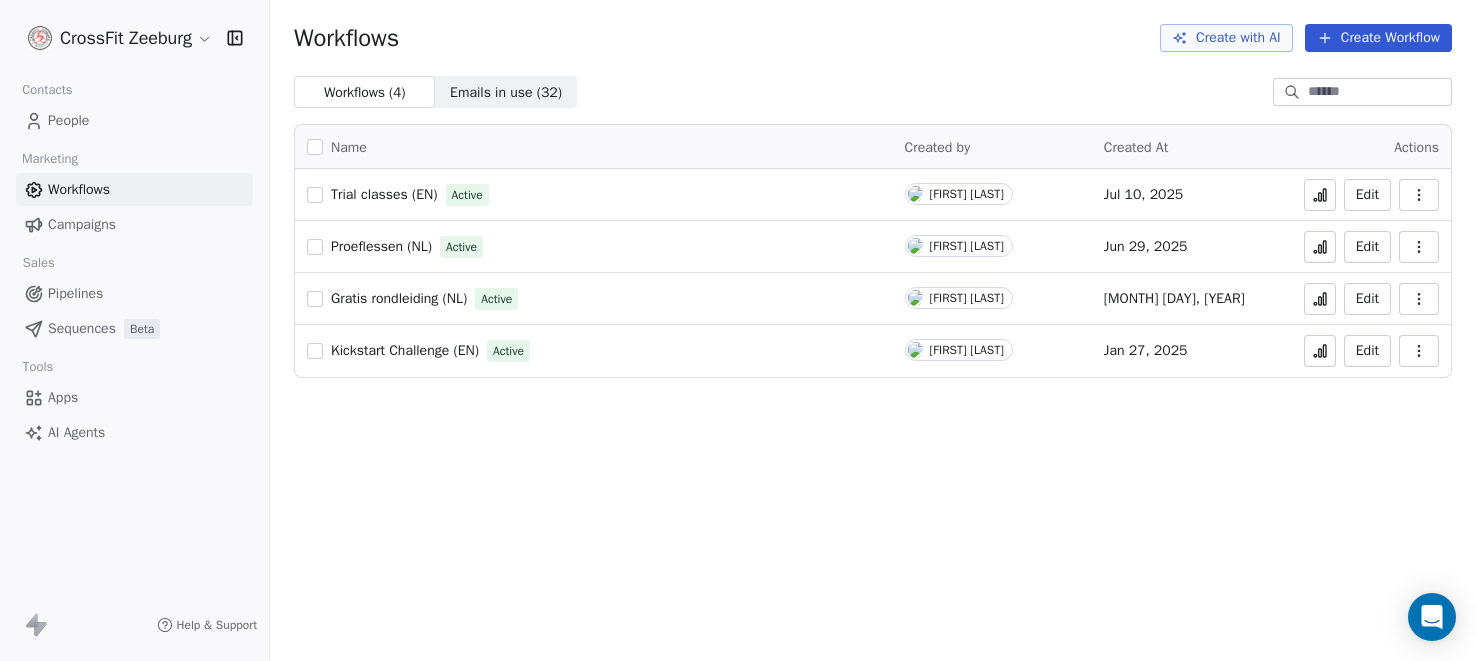scroll, scrollTop: 0, scrollLeft: 0, axis: both 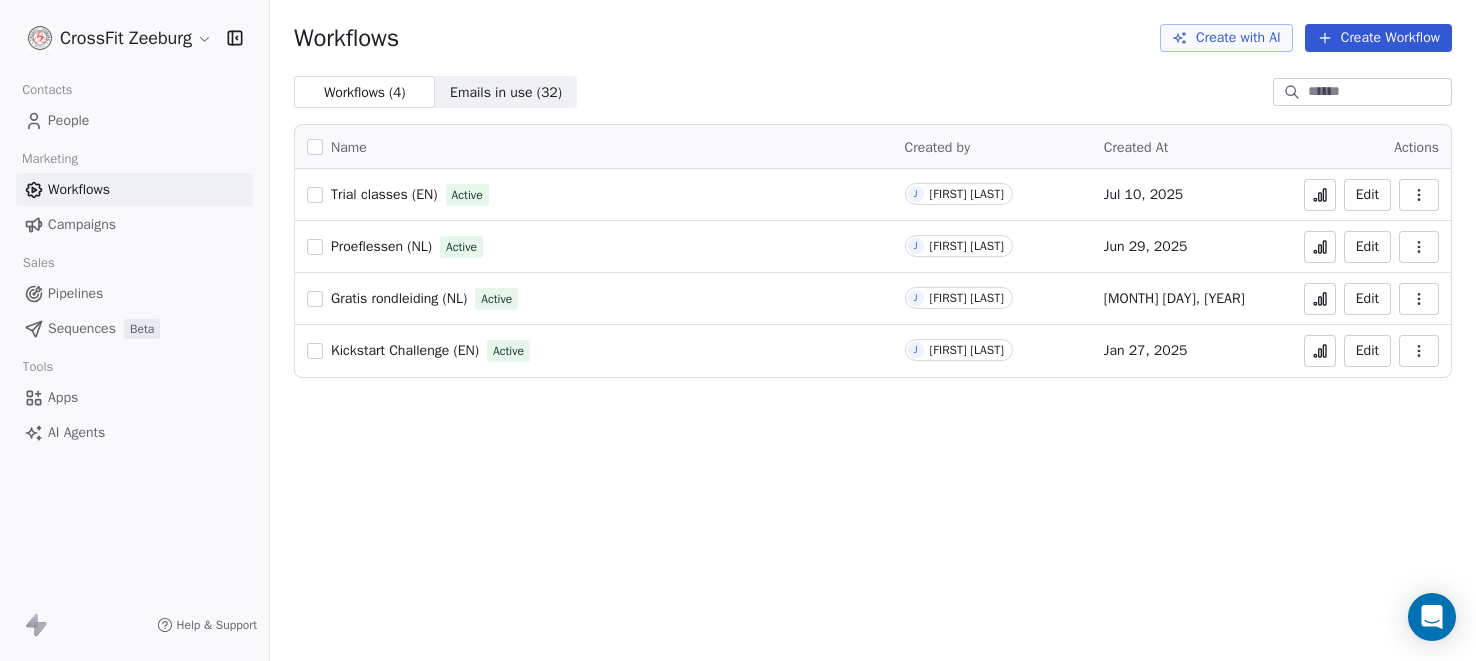 click on "Create Workflow" at bounding box center [1378, 38] 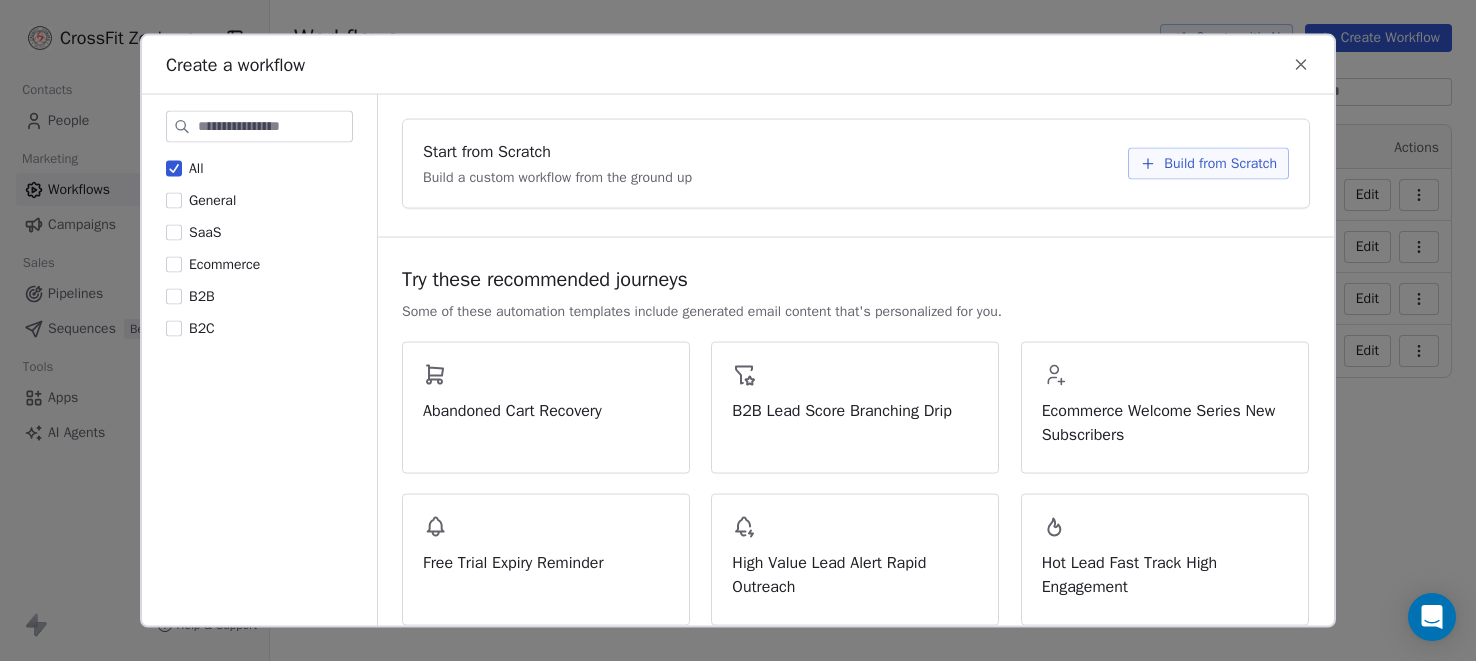 click on "Build from Scratch" at bounding box center (1220, 163) 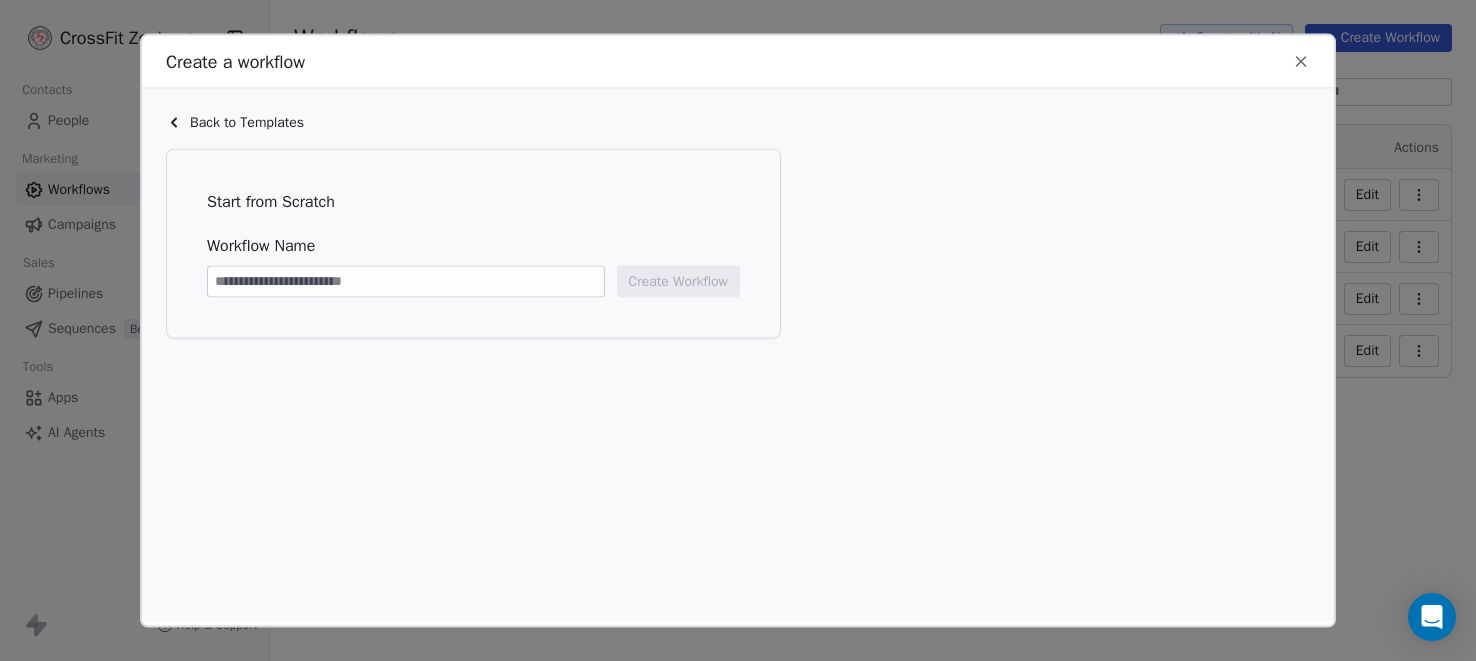 click at bounding box center [406, 281] 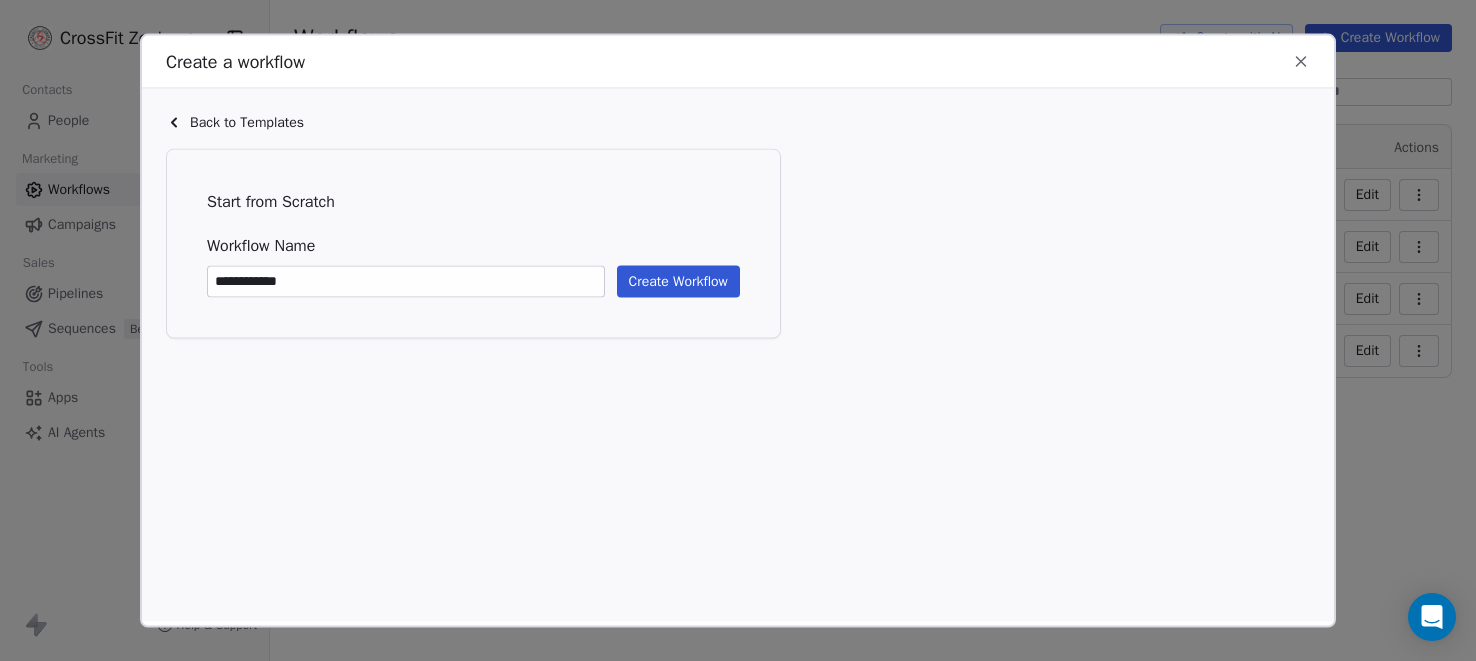 type on "**********" 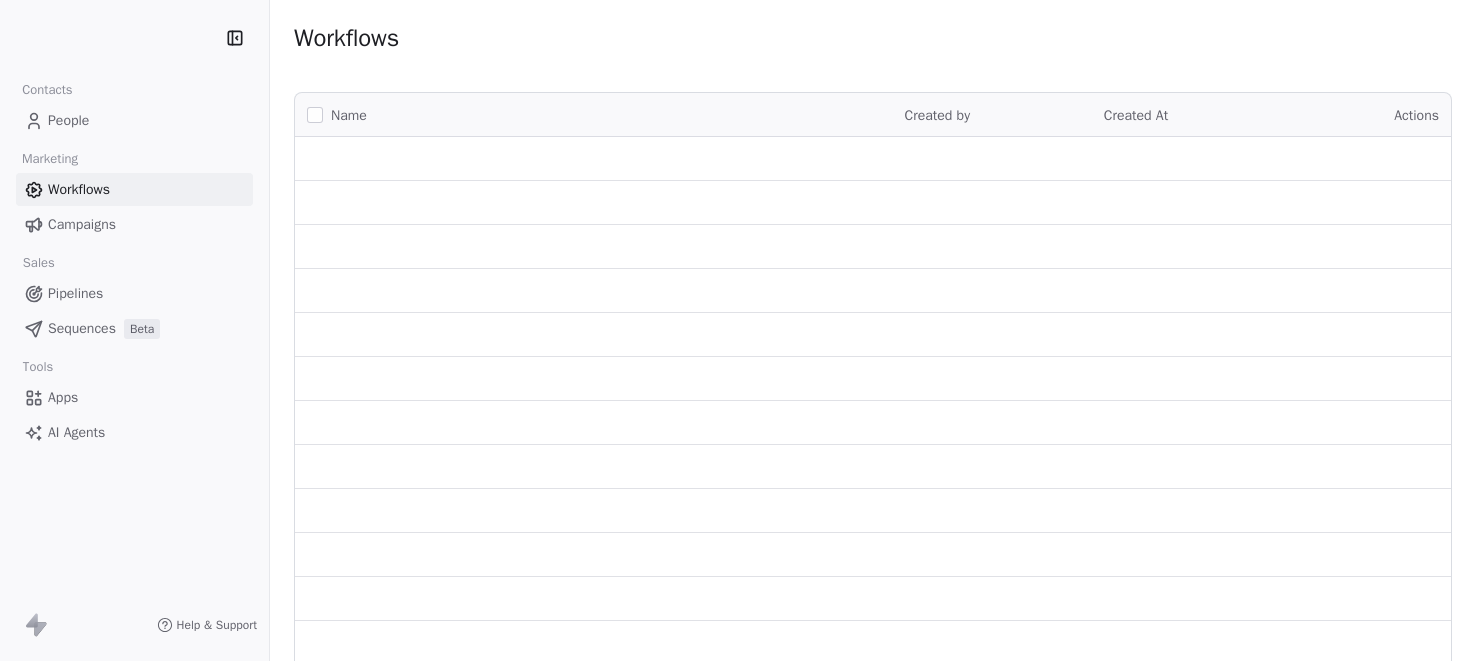 scroll, scrollTop: 0, scrollLeft: 0, axis: both 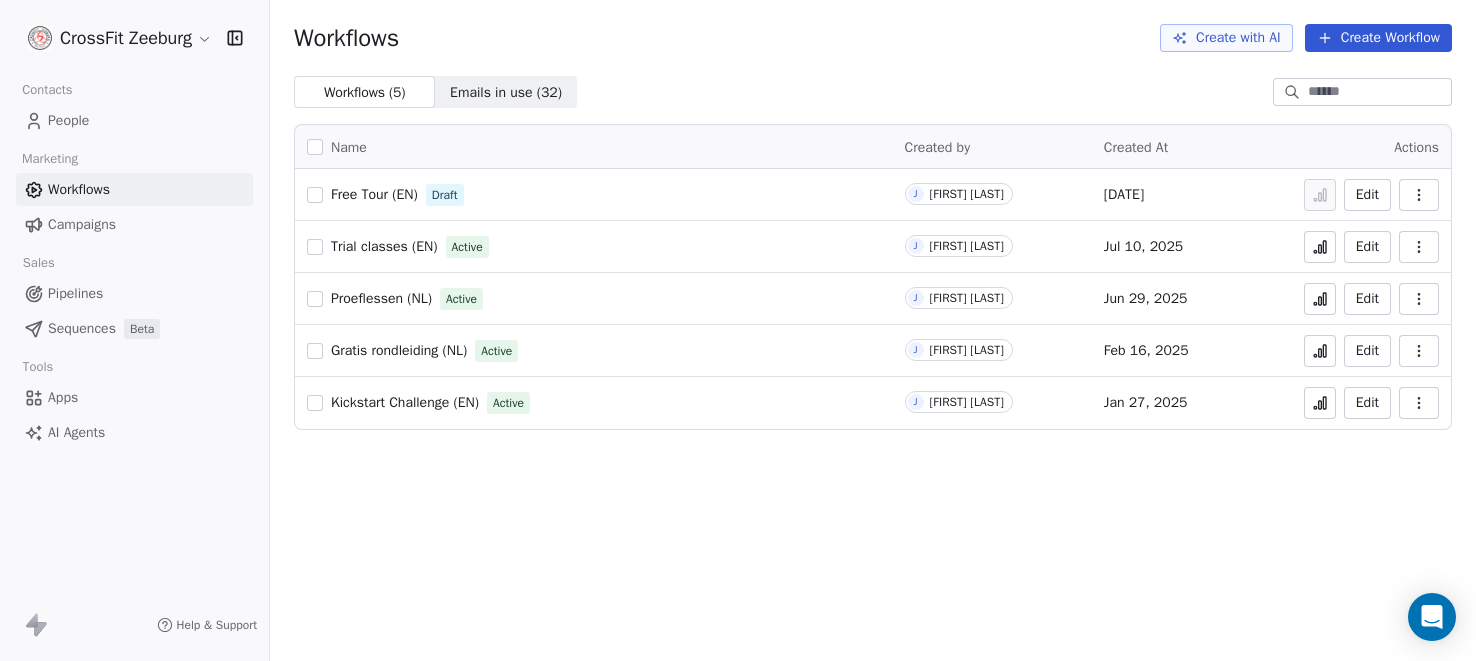 click on "Sequences" at bounding box center [82, 328] 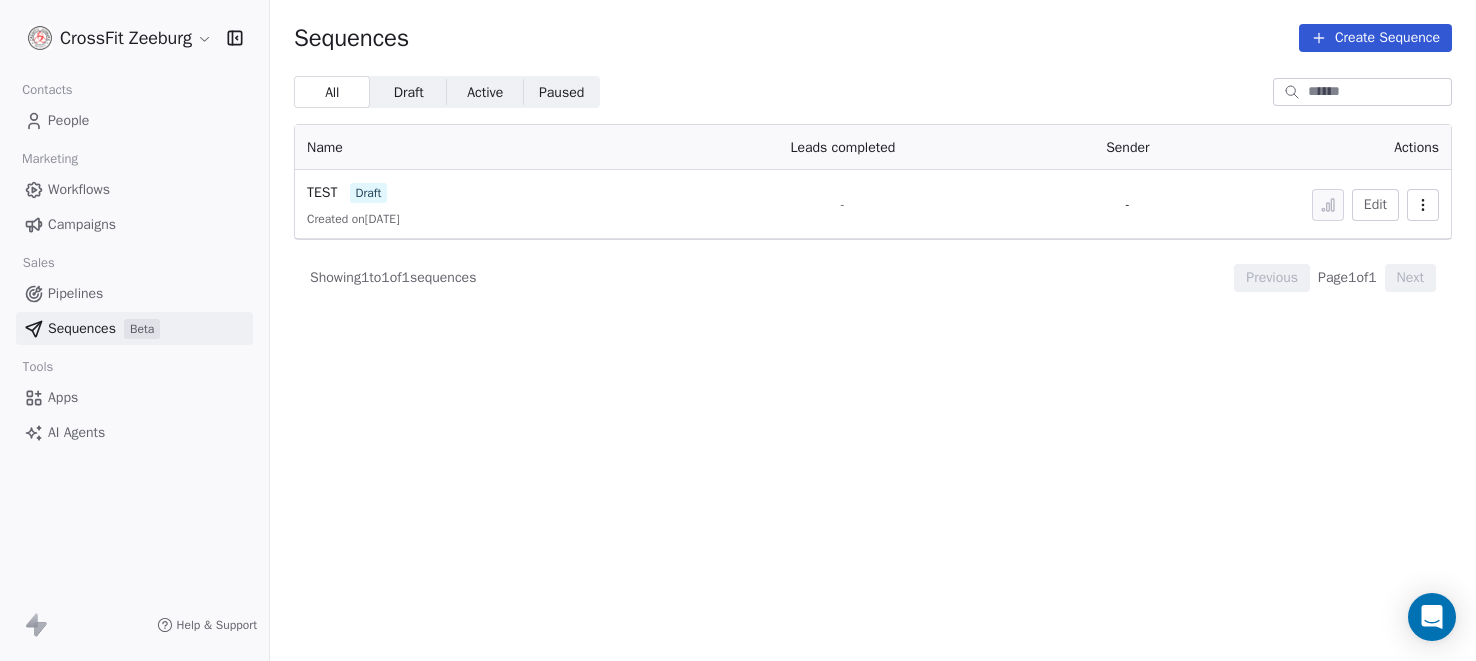 click on "Pipelines" at bounding box center (134, 293) 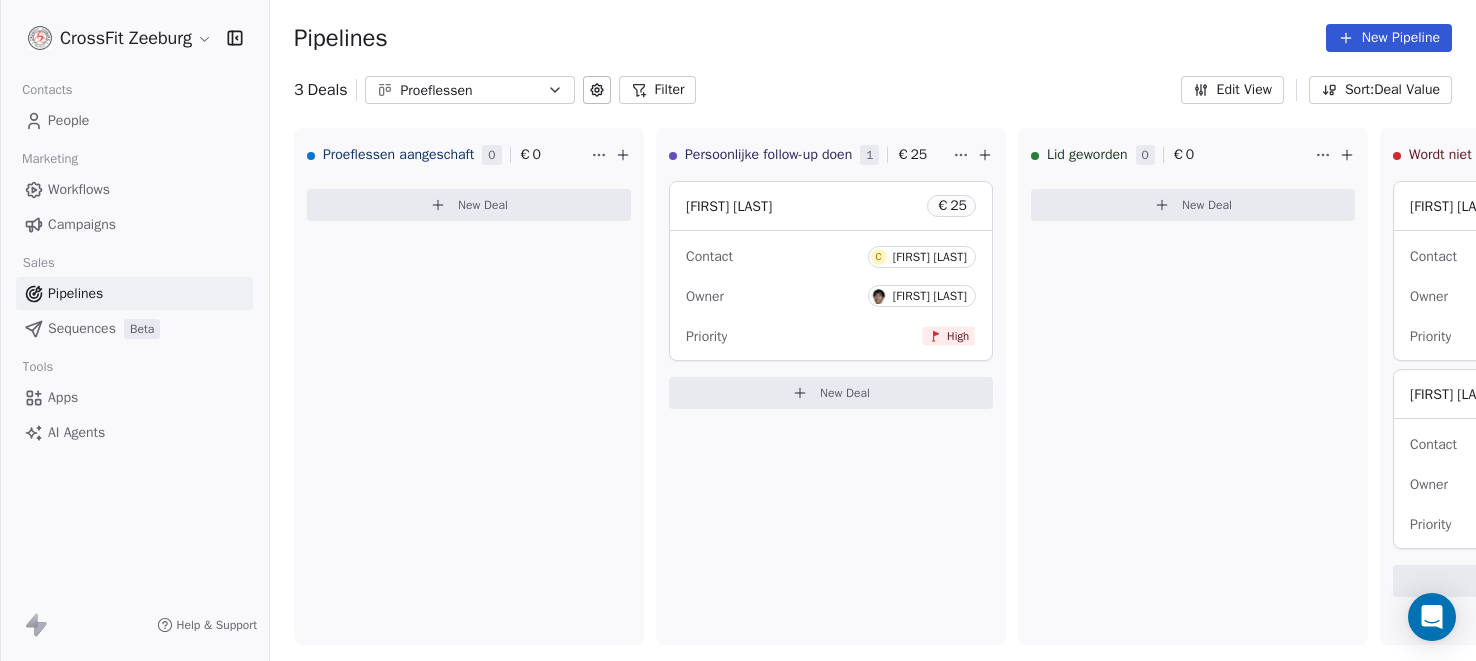 click on "Apps" at bounding box center (63, 397) 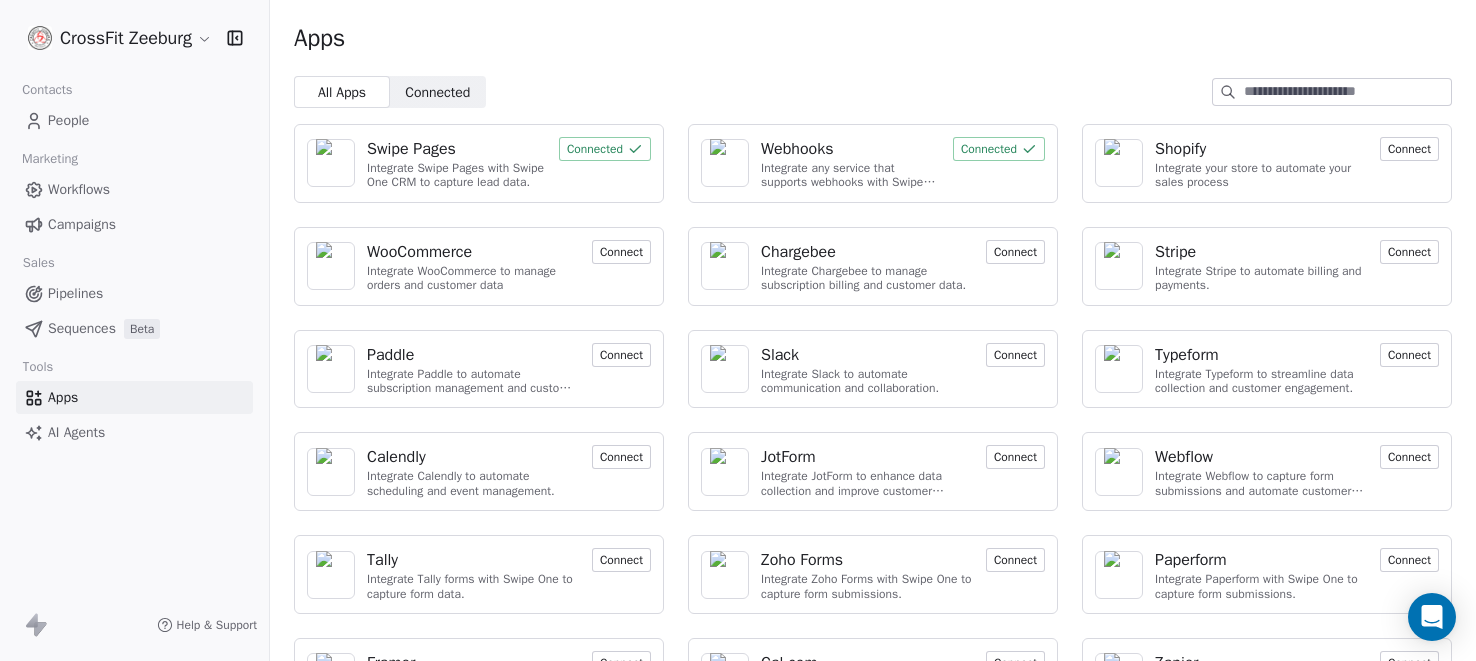 click on "Swipe Pages" at bounding box center (411, 149) 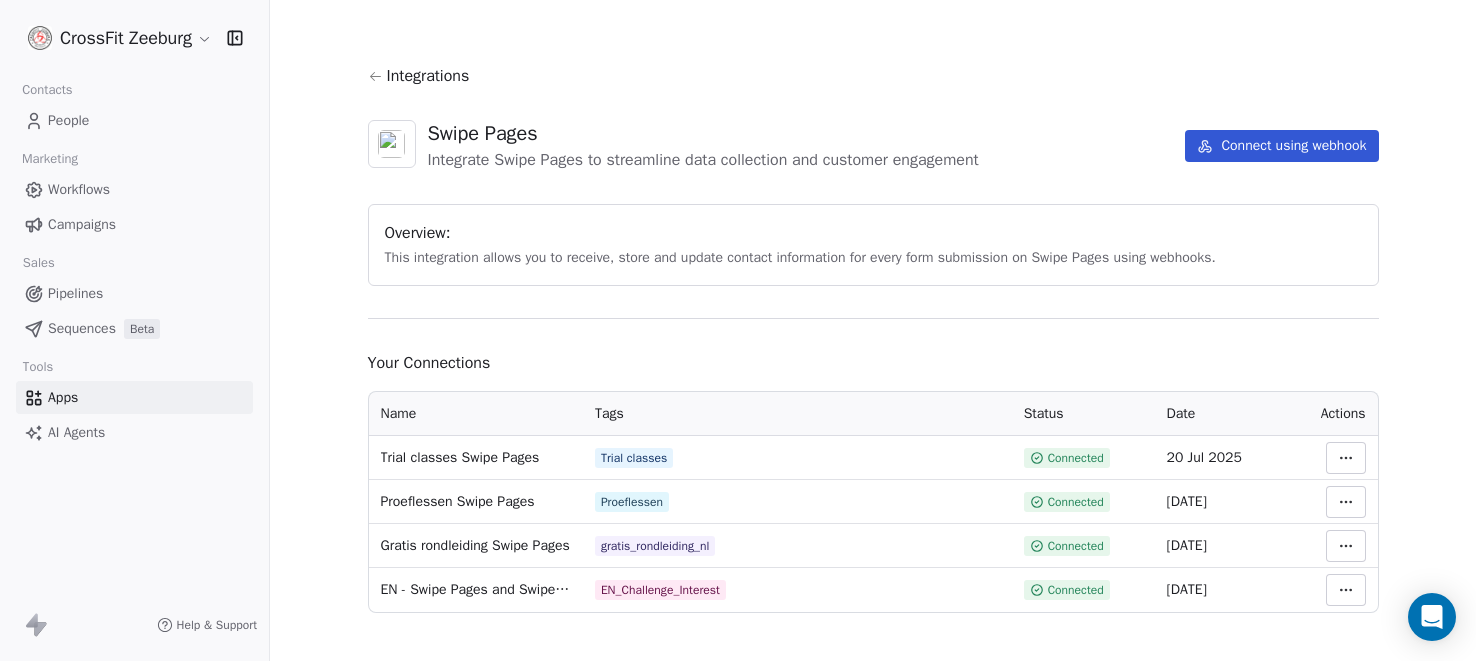 click on "People" at bounding box center (134, 120) 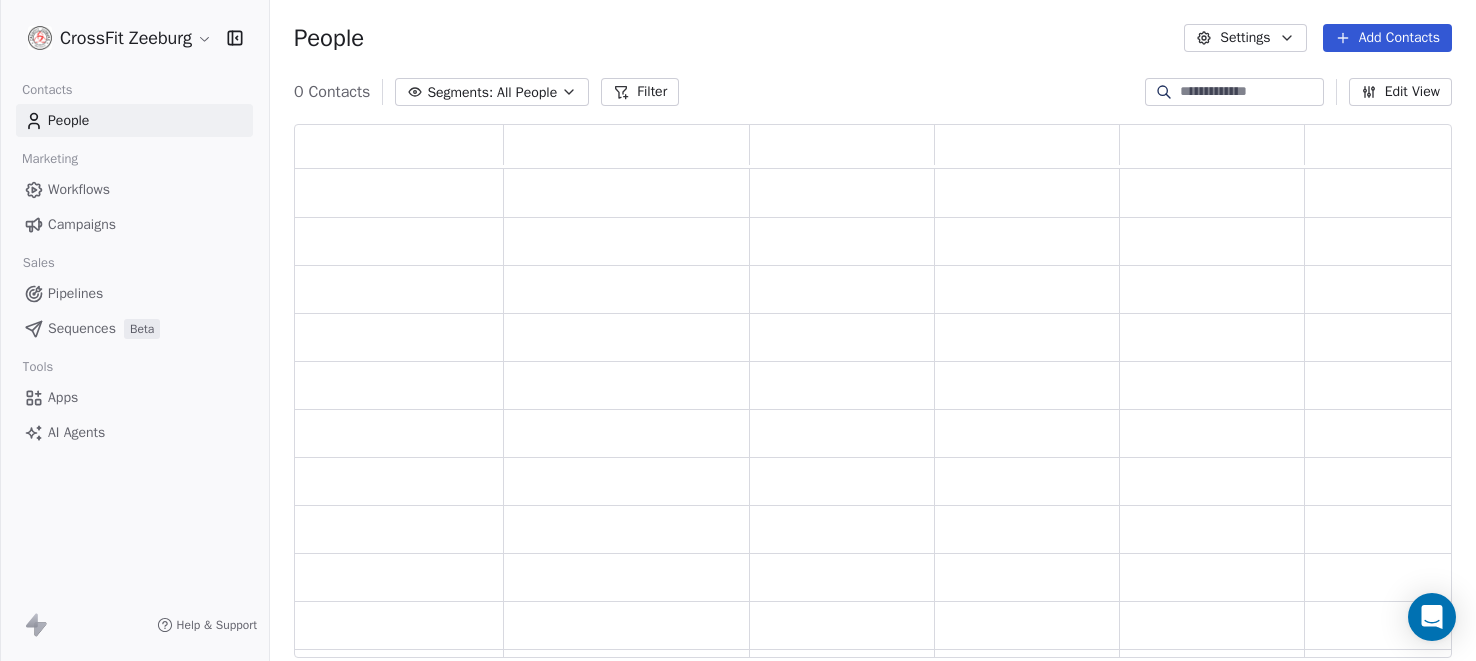 scroll, scrollTop: 1, scrollLeft: 1, axis: both 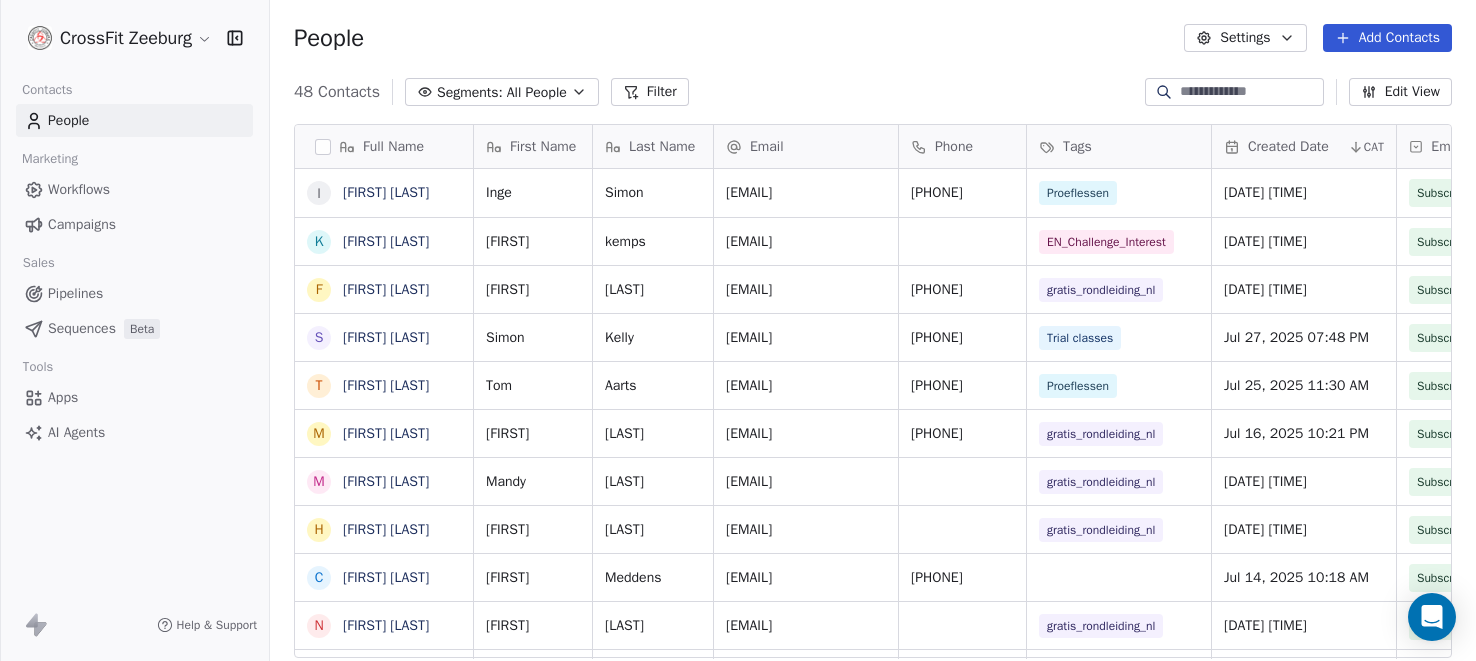 click on "Tags" at bounding box center [1117, 147] 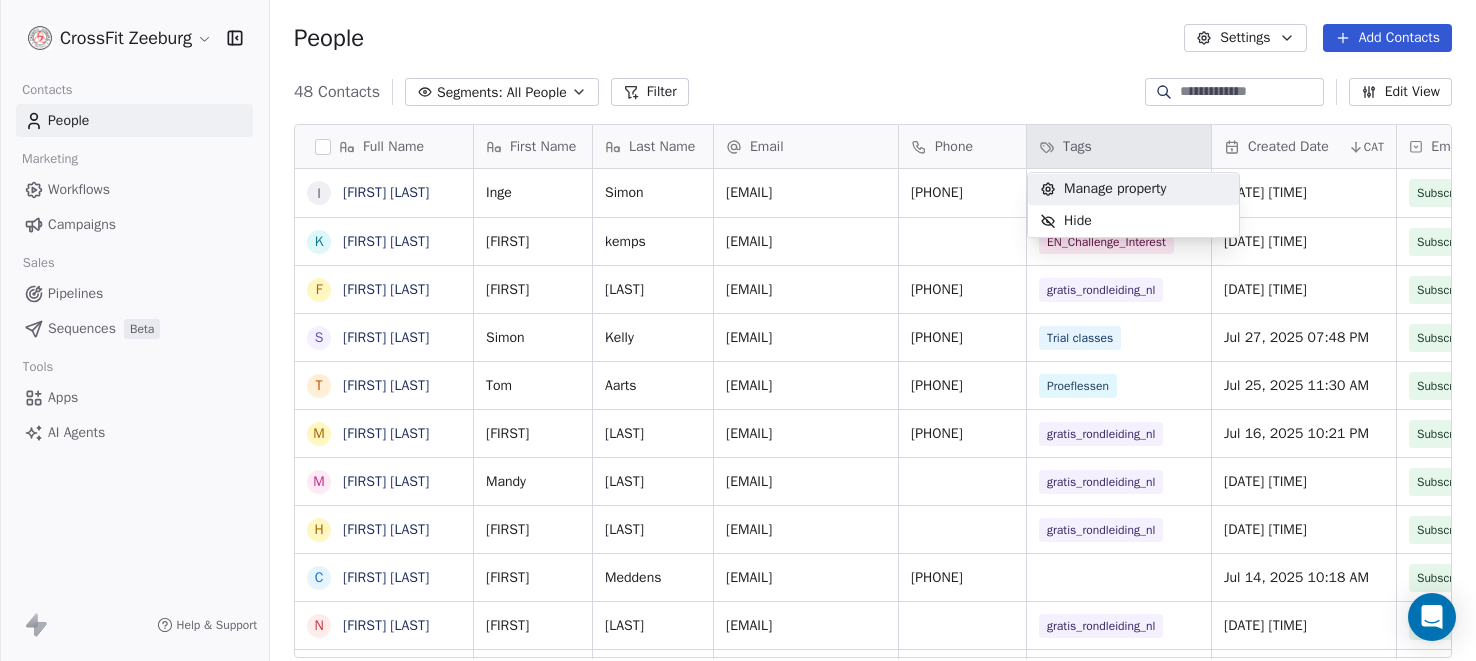 click on "Manage property" at bounding box center (1115, 189) 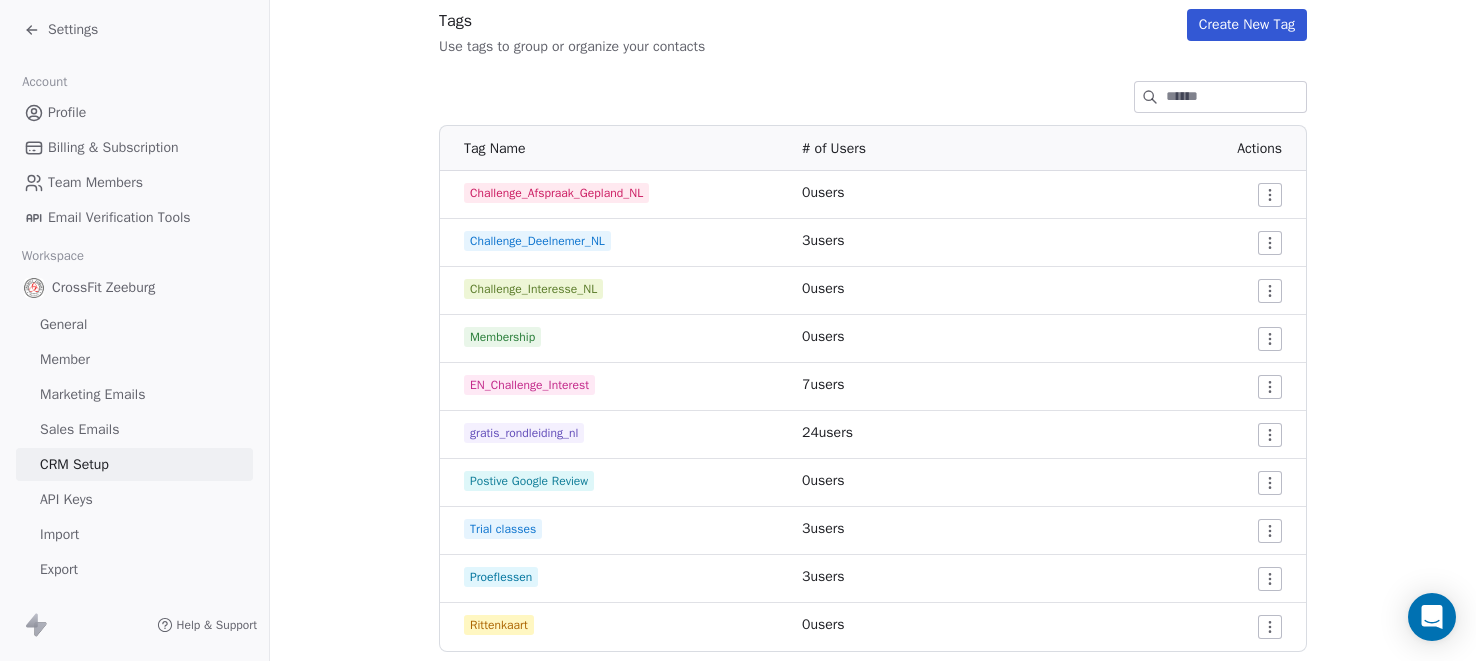 scroll, scrollTop: 229, scrollLeft: 0, axis: vertical 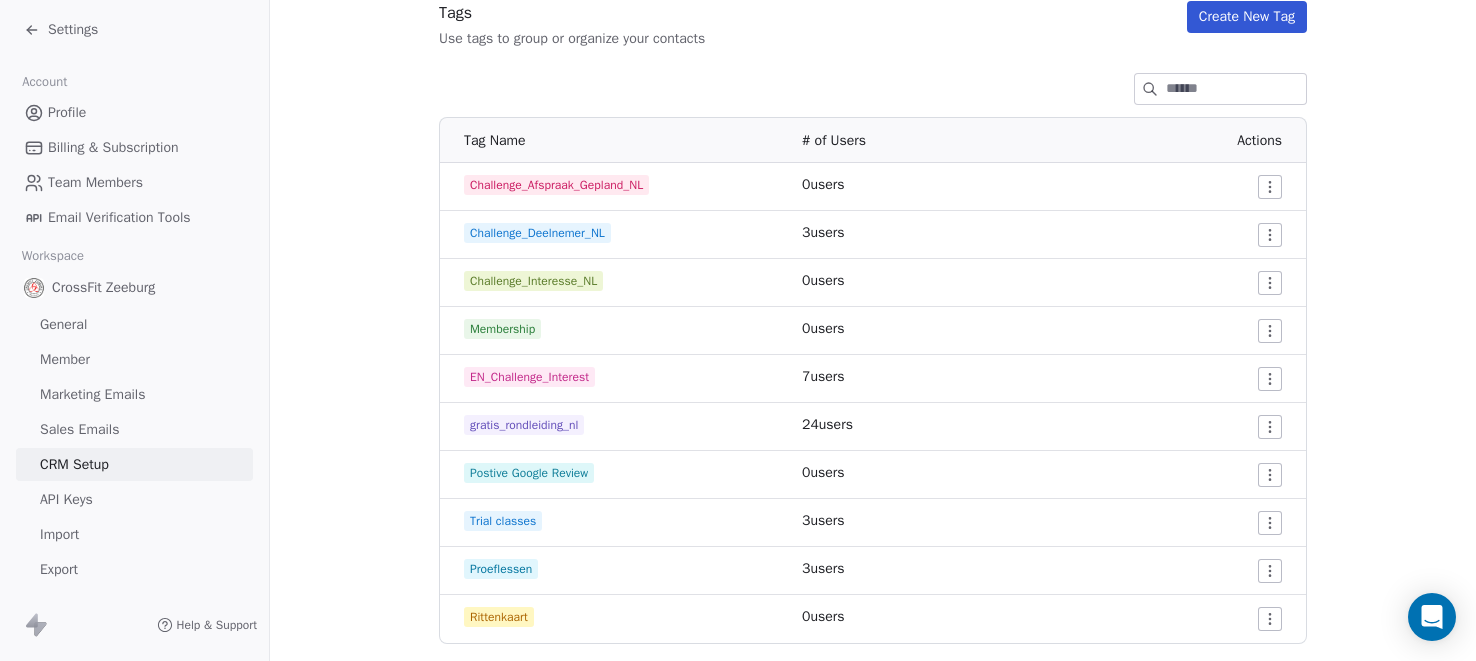 click on "Create New Tag" at bounding box center (1247, 17) 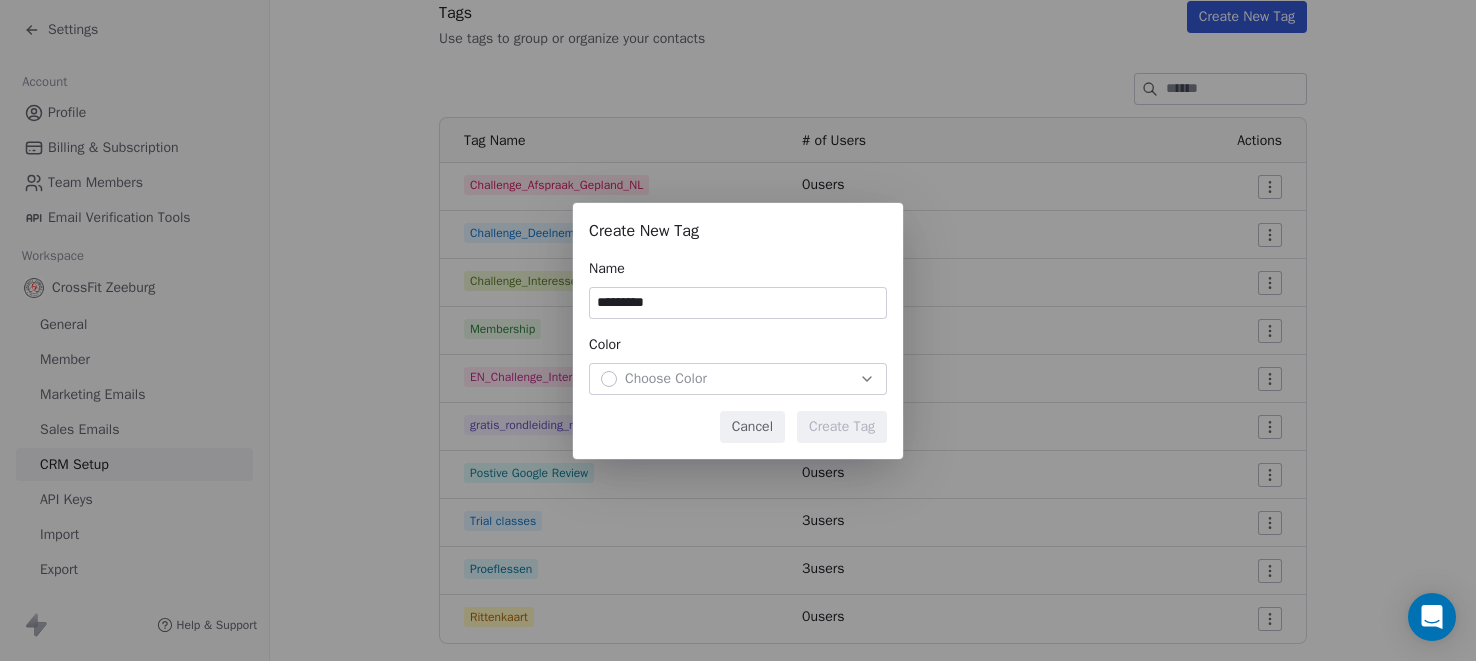 type on "*********" 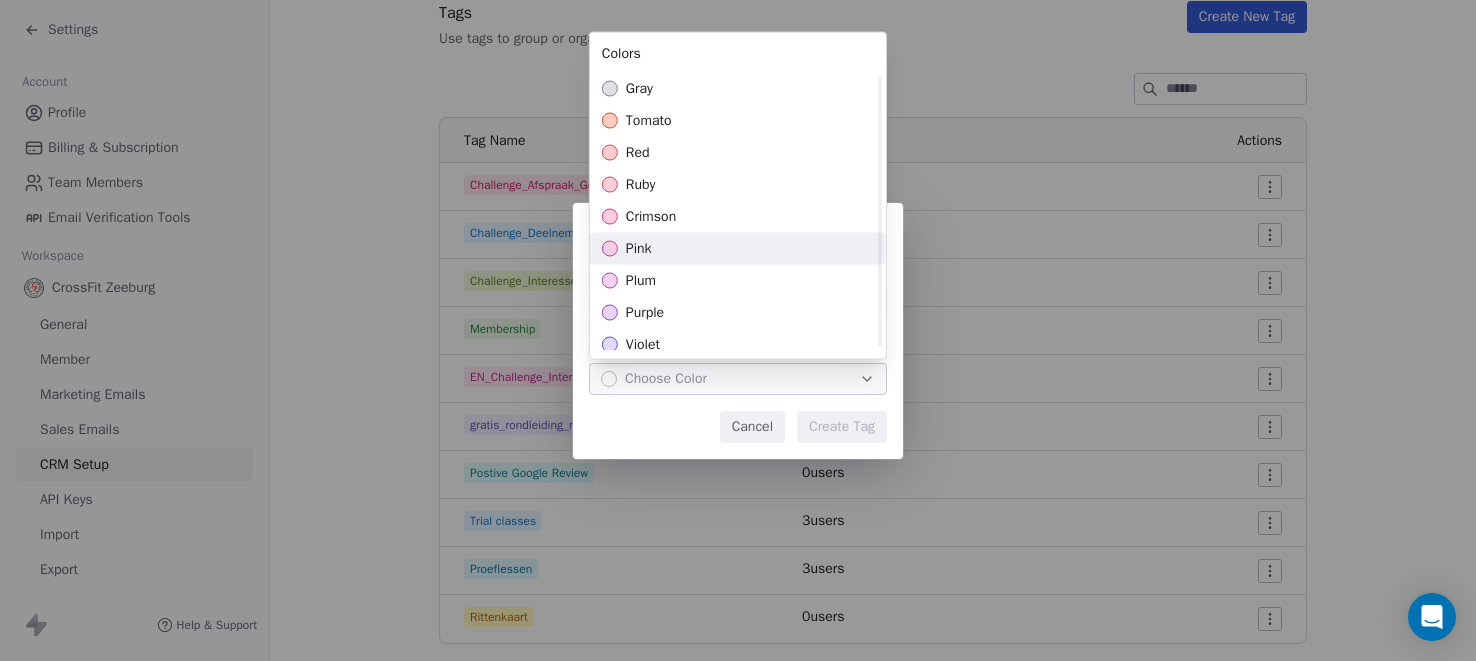 scroll, scrollTop: 554, scrollLeft: 0, axis: vertical 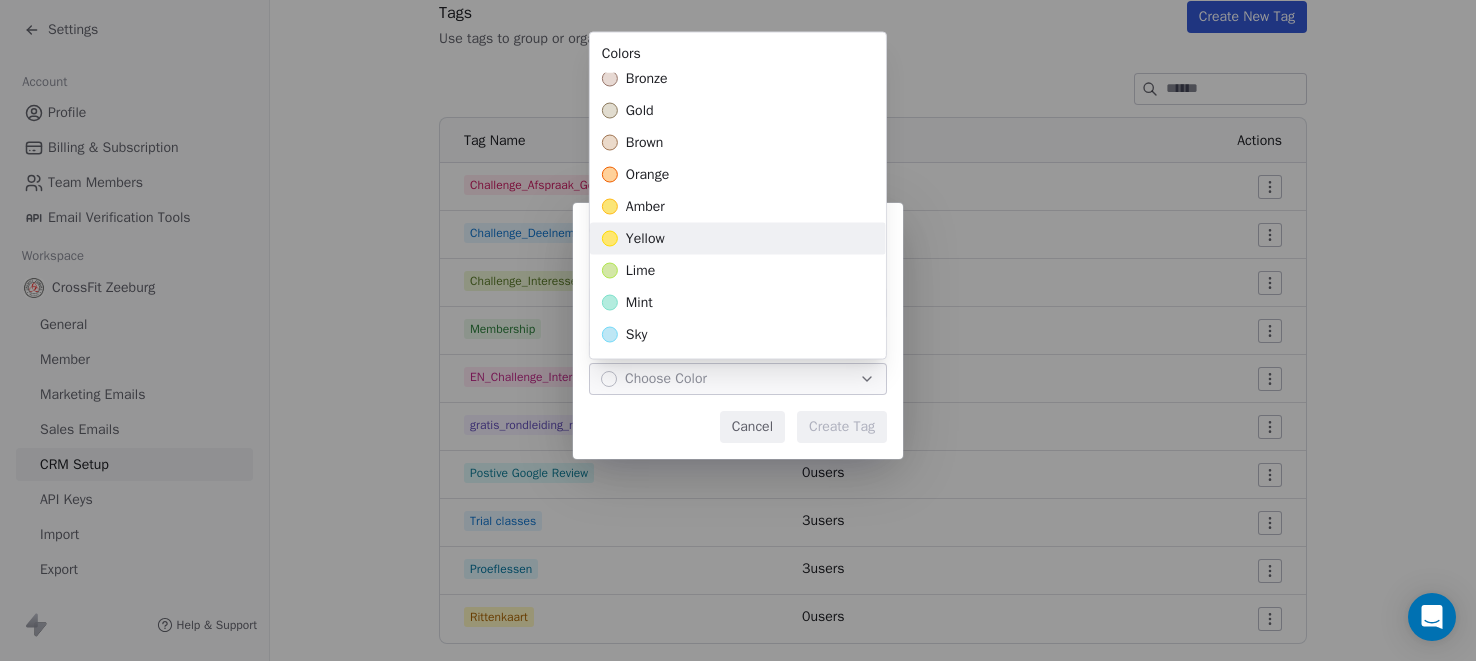 click on "yellow" at bounding box center (738, 239) 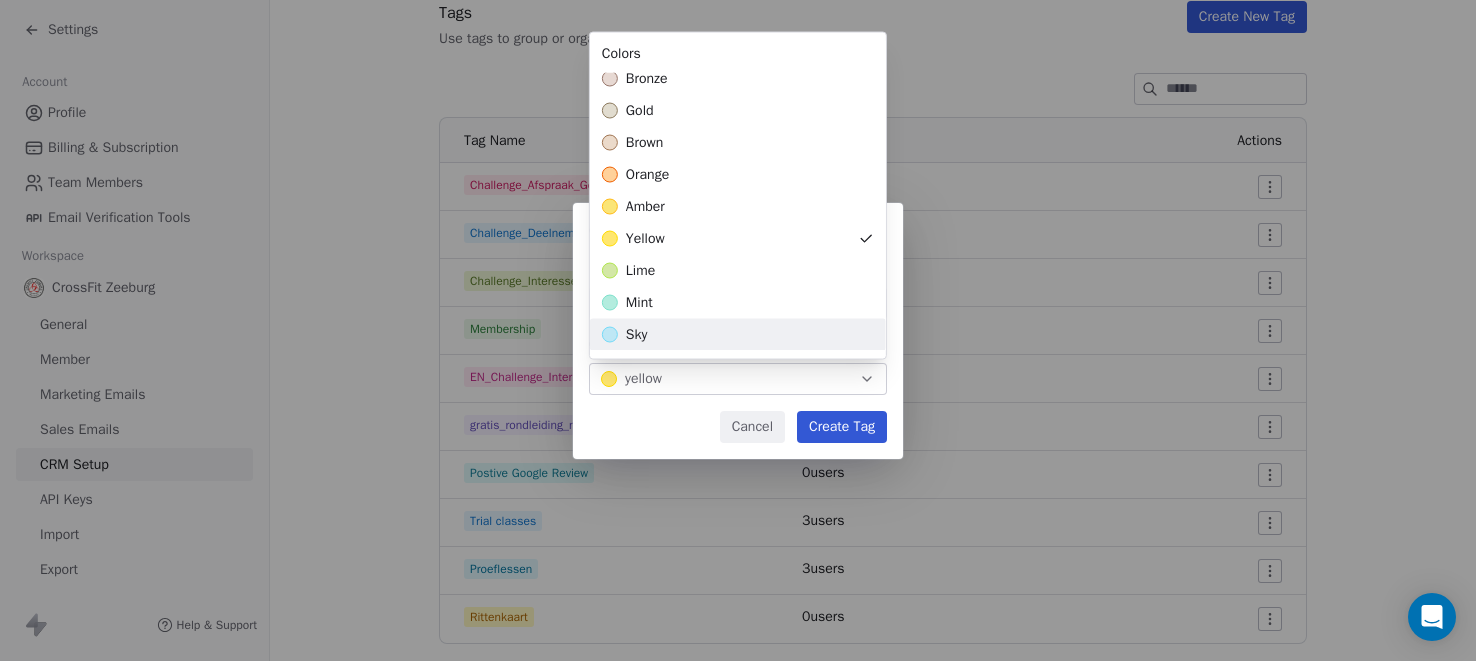 click on "Create New Tag Name ********* Color yellow Cancel Create Tag" at bounding box center [738, 331] 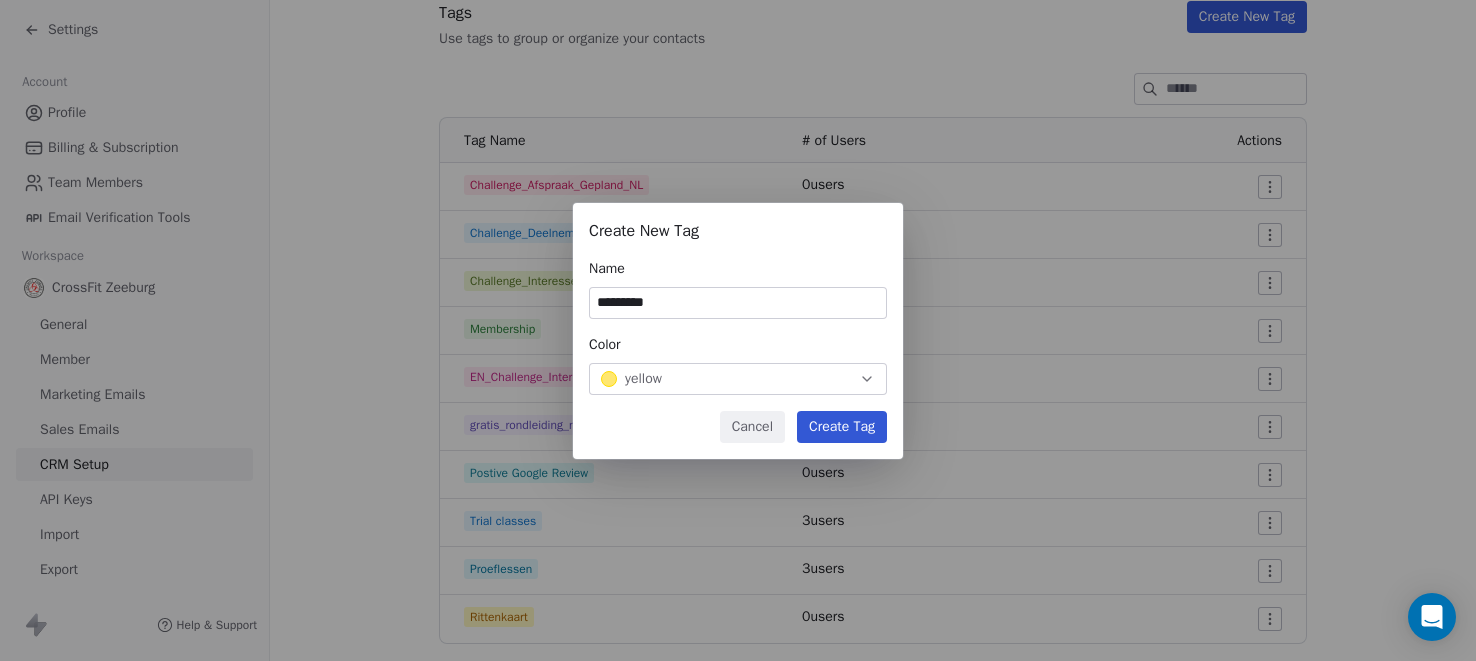 click on "Create Tag" at bounding box center [842, 427] 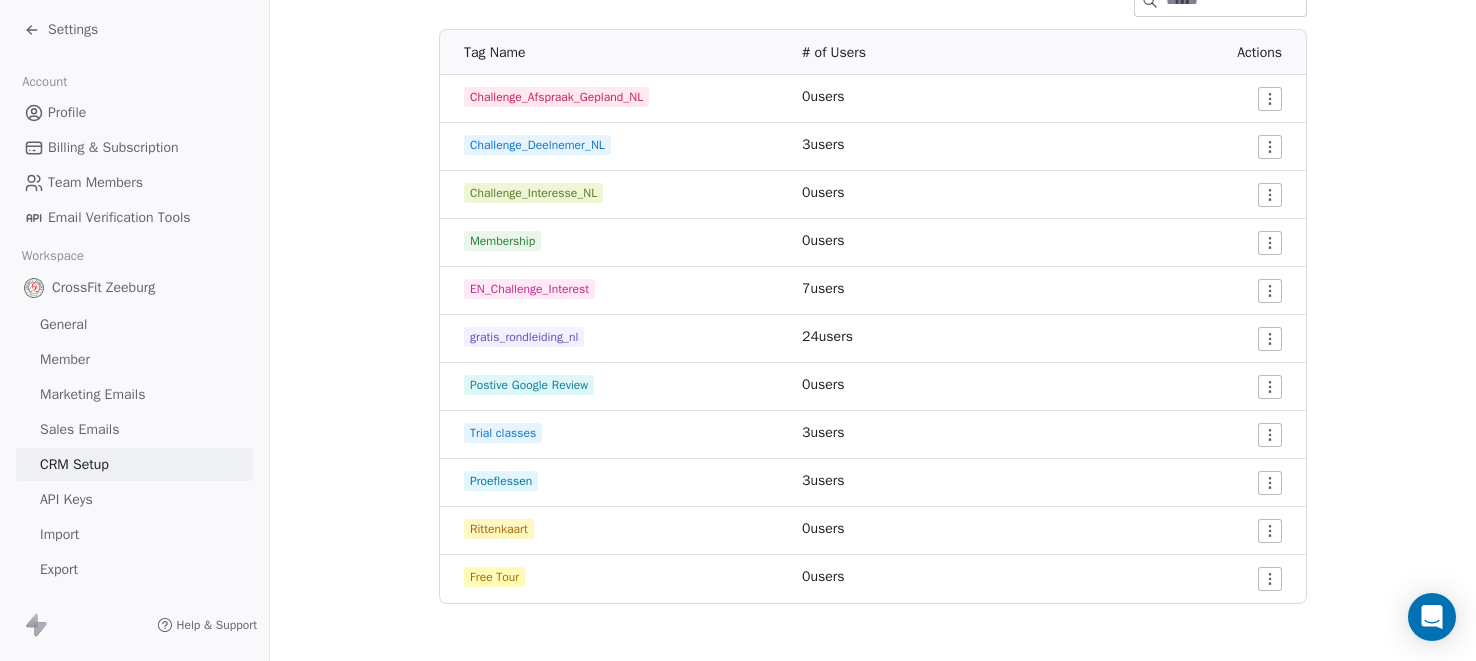 scroll, scrollTop: 323, scrollLeft: 0, axis: vertical 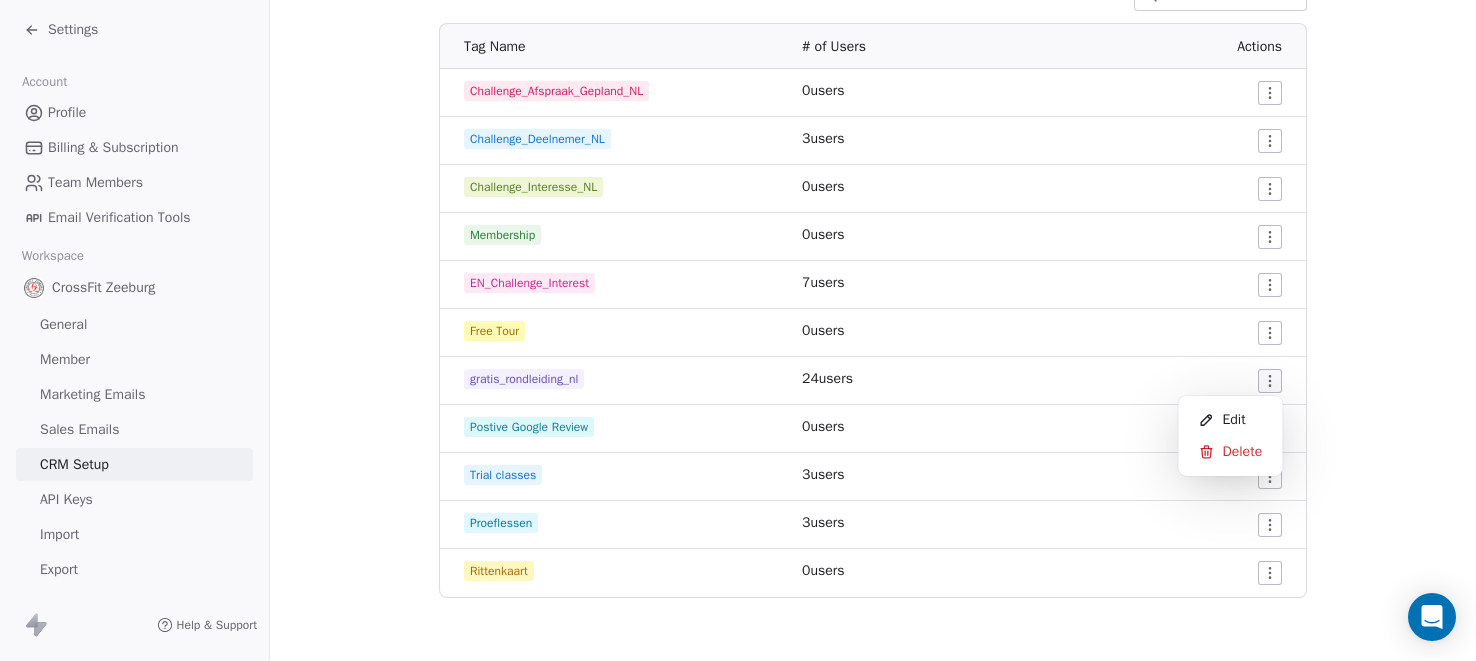 click on "Settings Account Profile Billing & Subscription Team Members Email Verification Tools Workspace CrossFit Zeeburg General Member Marketing Emails Sales Emails CRM Setup API Keys Import Export Help & Support CRM Setup Manage people properties and other relevant settings. Contact Properties Contact Properties Tags Tags Status Status Tags Use tags to group or organize your contacts Create New Tag Tag Name # of Users Actions Challenge_Afspraak_Gepland_NL 0  users Challenge_Deelnemer_NL 3  users Challenge_Interesse_NL 0  users Membership 0  users EN_Challenge_Interest 7  users Free Tour 0  users gratis_rondleiding_nl 24  users Postive Google Review 0  users Trial classes 3  users Proeflessen 3  users Rittenkaart 0  users
Edit Delete" at bounding box center [738, 330] 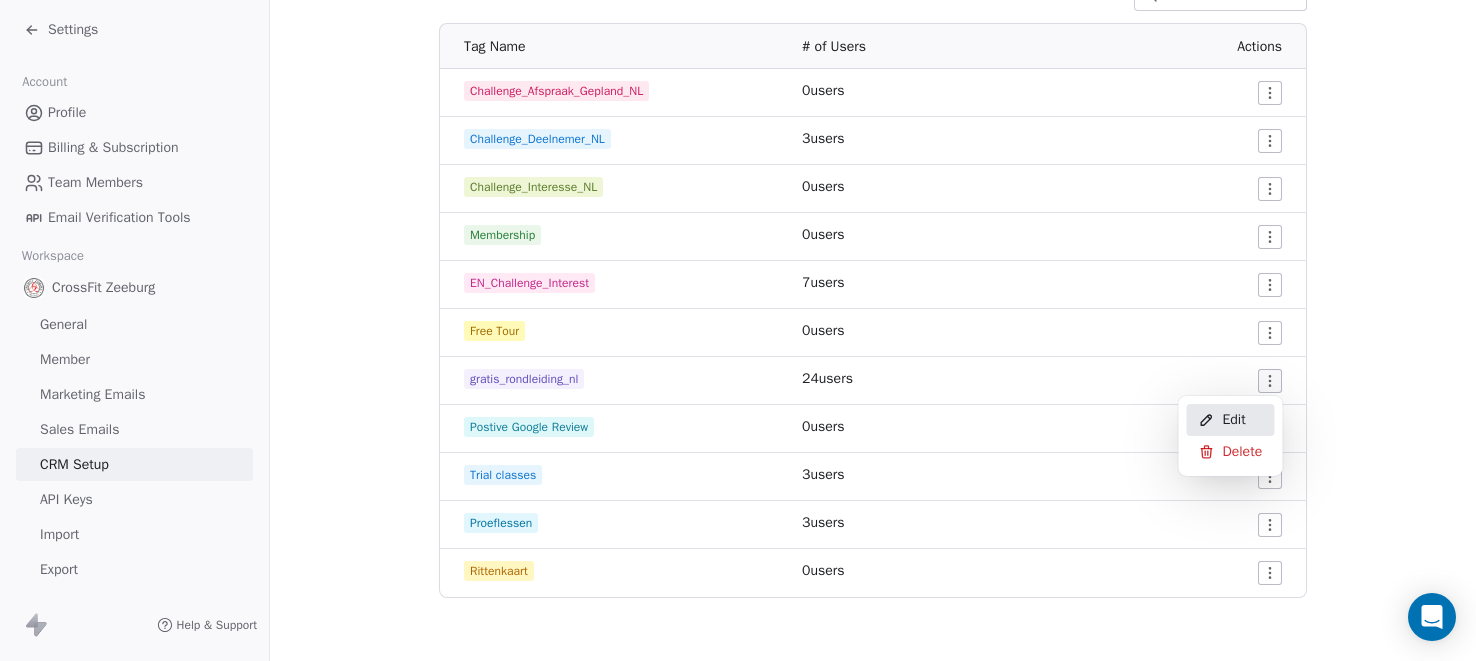 click on "Edit" at bounding box center (1233, 420) 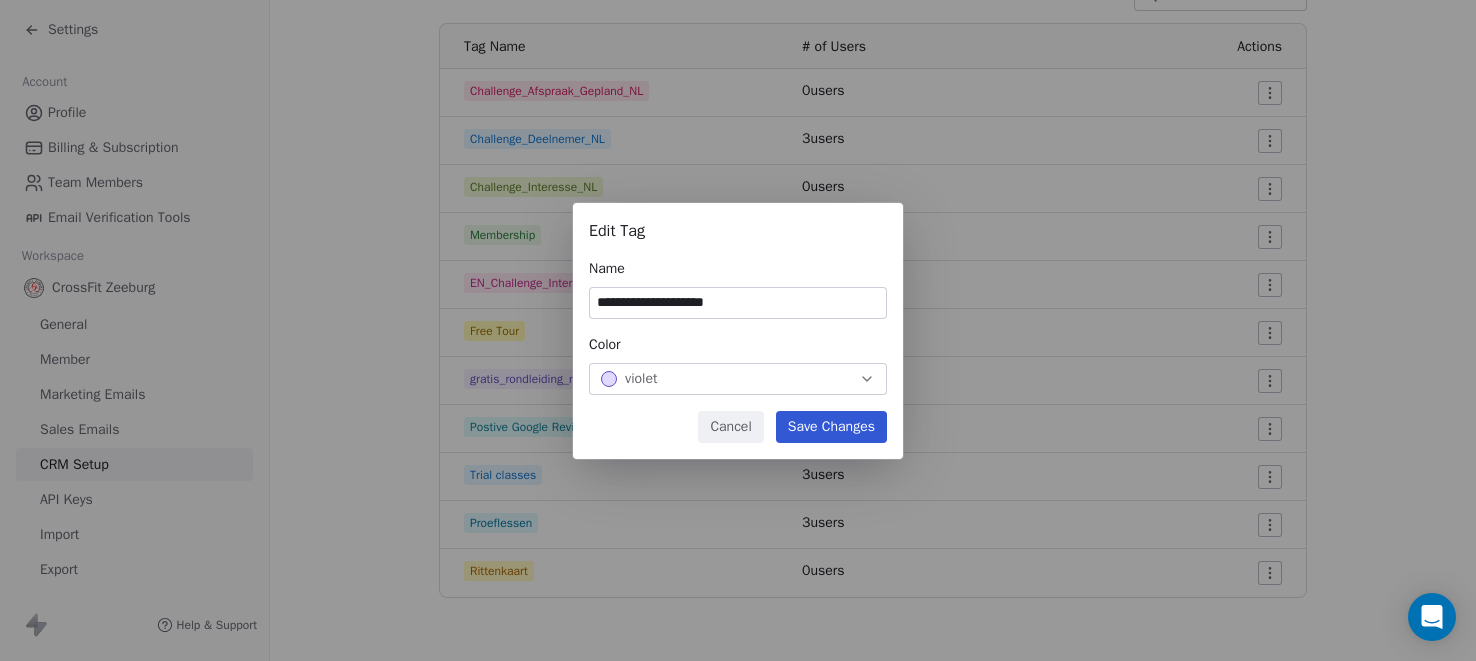 click on "violet" at bounding box center (738, 379) 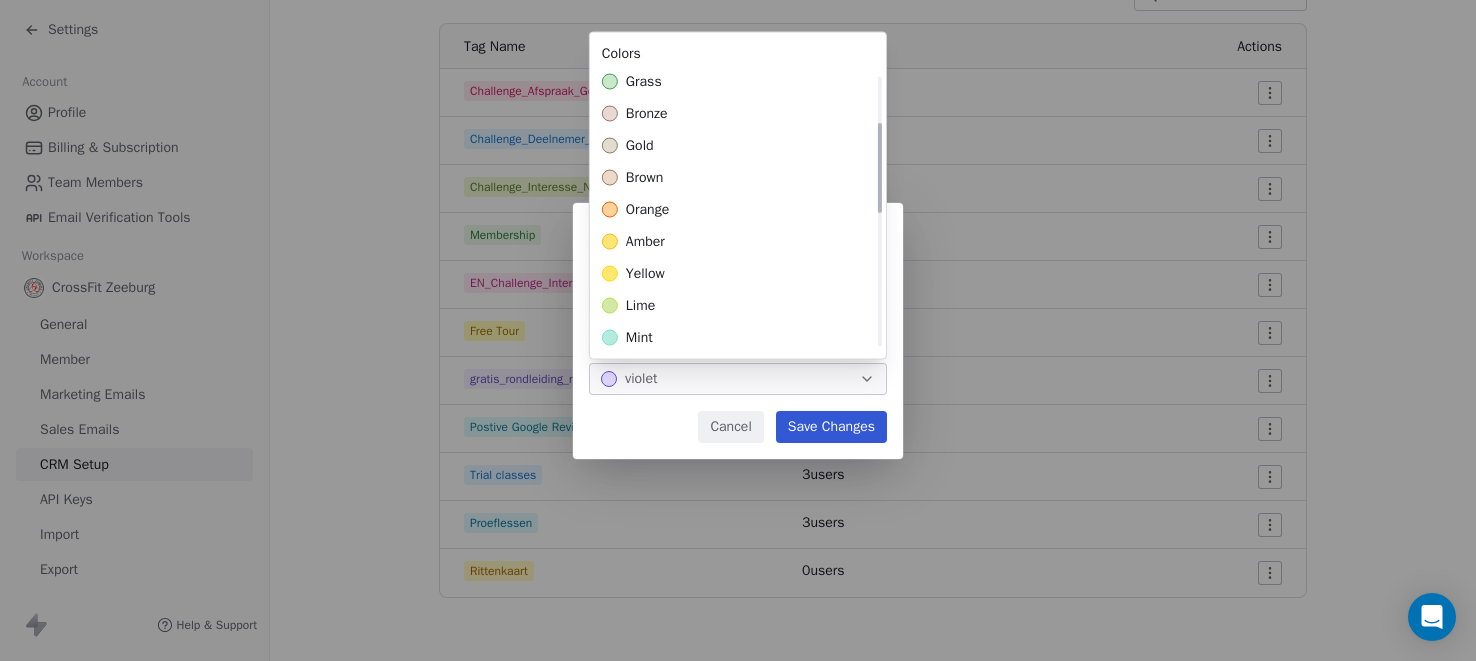 scroll, scrollTop: 554, scrollLeft: 0, axis: vertical 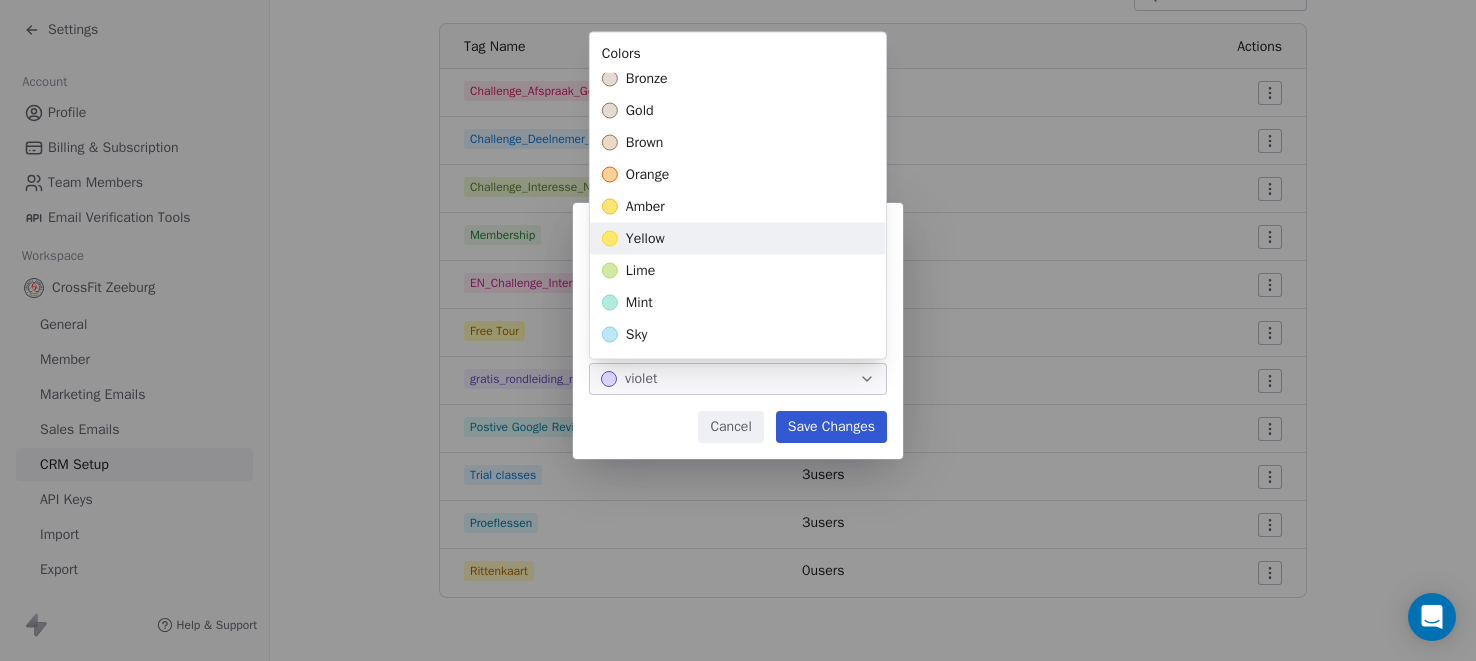 click on "yellow" at bounding box center [645, 239] 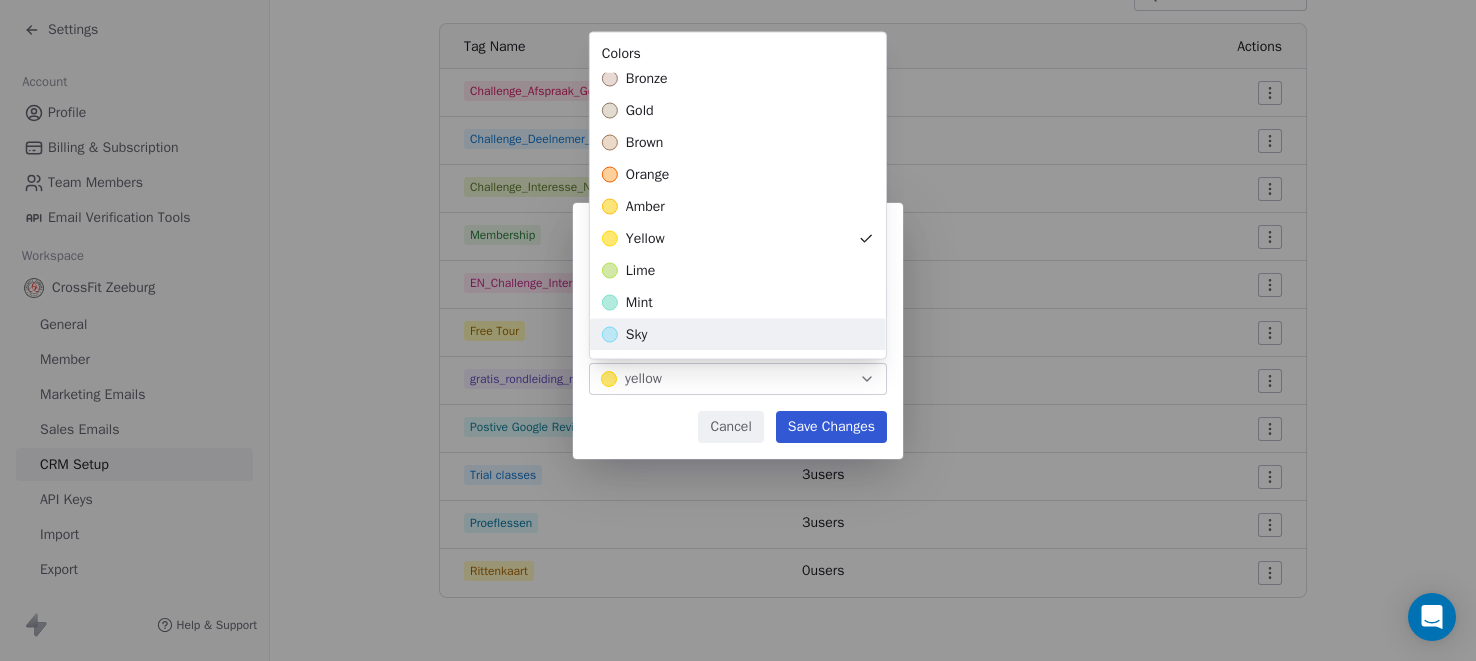 click on "**********" at bounding box center [738, 331] 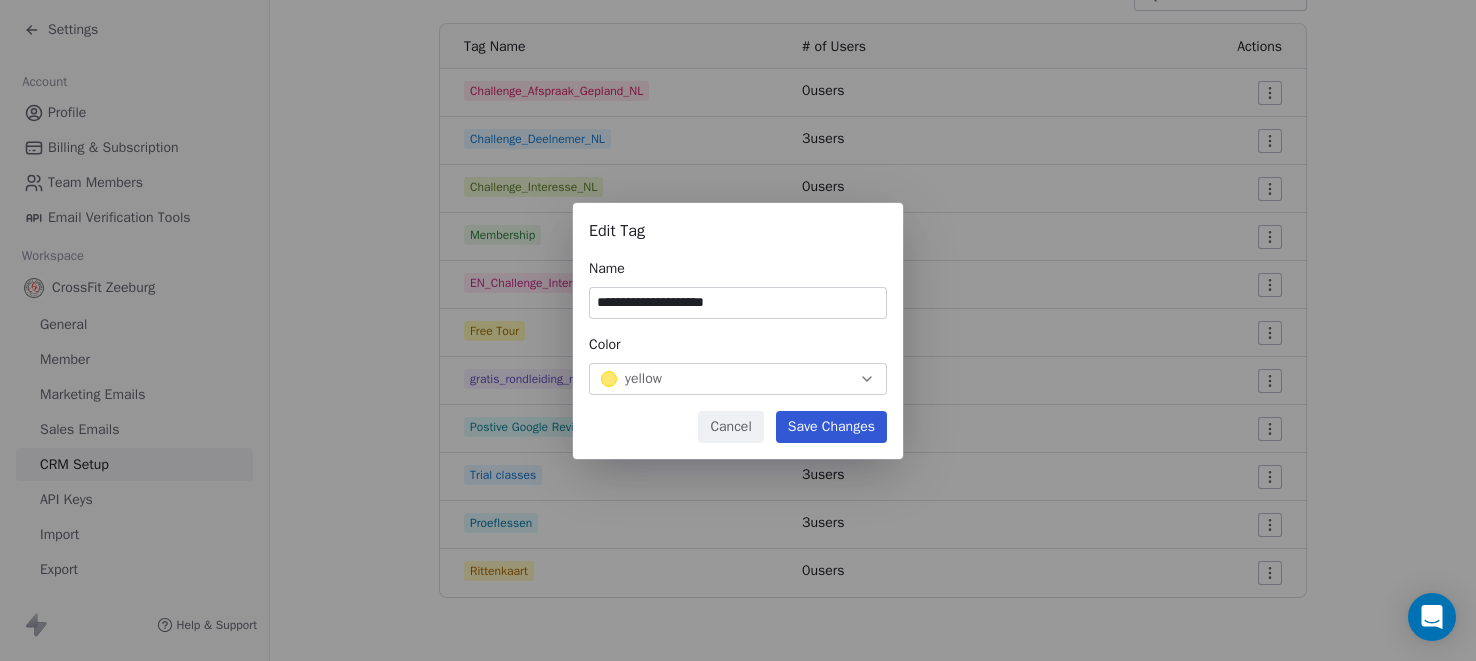 click on "Save Changes" at bounding box center [831, 427] 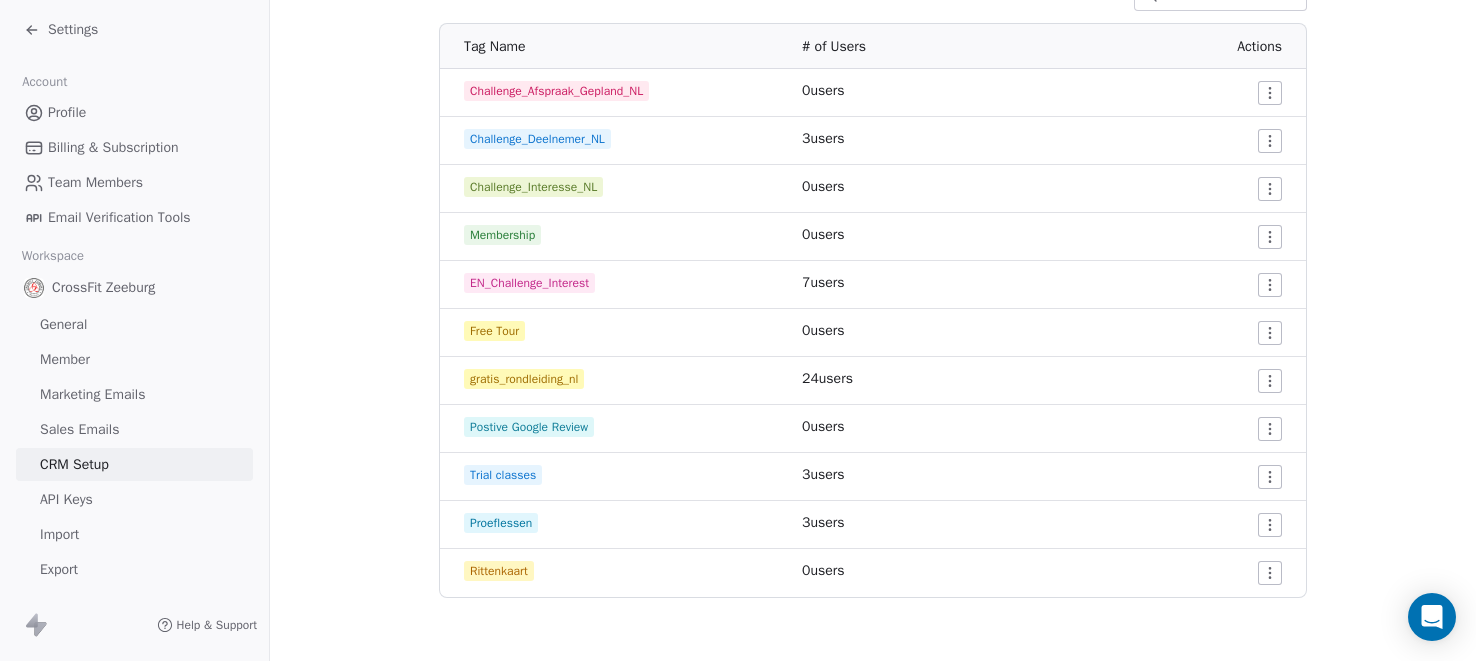 click on "Settings Account Profile Billing & Subscription Team Members Email Verification Tools Workspace CrossFit Zeeburg General Member Marketing Emails Sales Emails CRM Setup API Keys Import Export Help & Support CRM Setup Manage people properties and other relevant settings. Contact Properties Contact Properties Tags Tags Status Status Tags Use tags to group or organize your contacts Create New Tag Tag Name # of Users Actions Challenge_Afspraak_Gepland_NL 0  users Challenge_Deelnemer_NL 3  users Challenge_Interesse_NL 0  users Membership 0  users EN_Challenge_Interest 7  users Free Tour 0  users gratis_rondleiding_nl 24  users Postive Google Review 0  users Trial classes 3  users Proeflessen 3  users Rittenkaart 0  users" at bounding box center (738, 330) 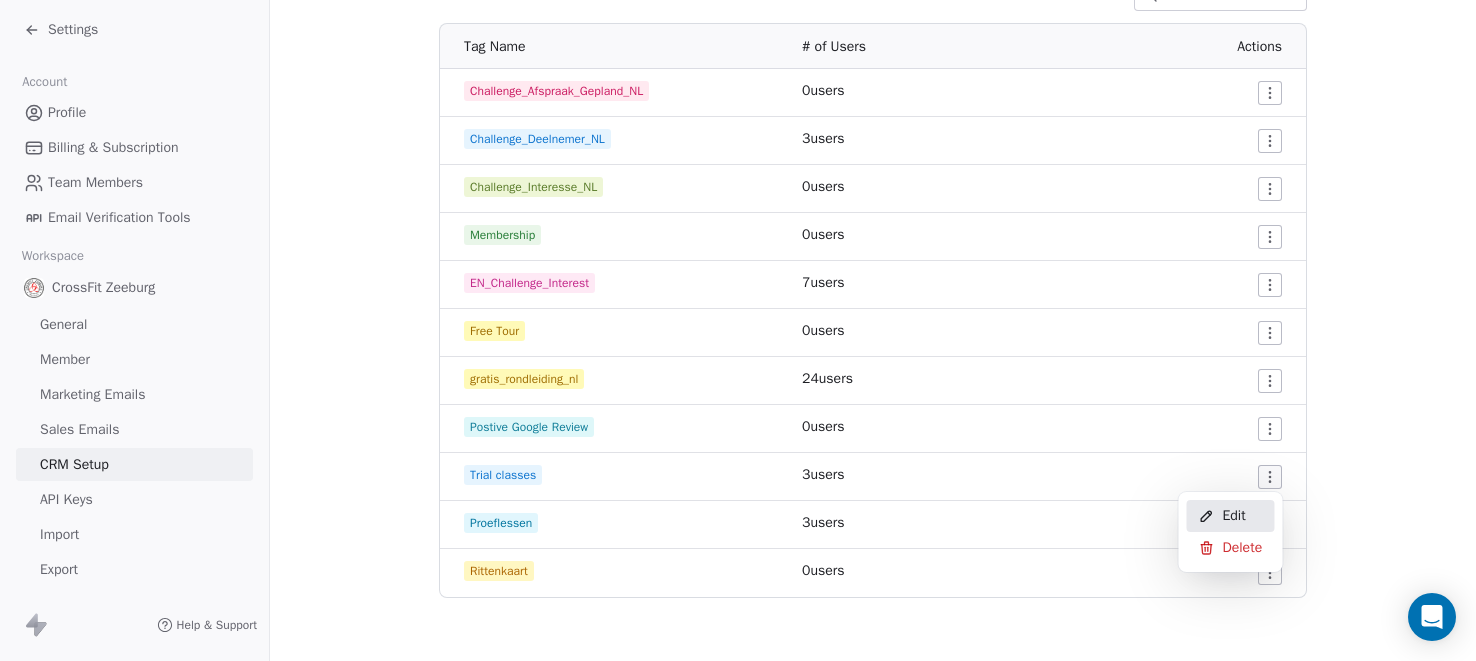 click on "Edit" at bounding box center [1233, 516] 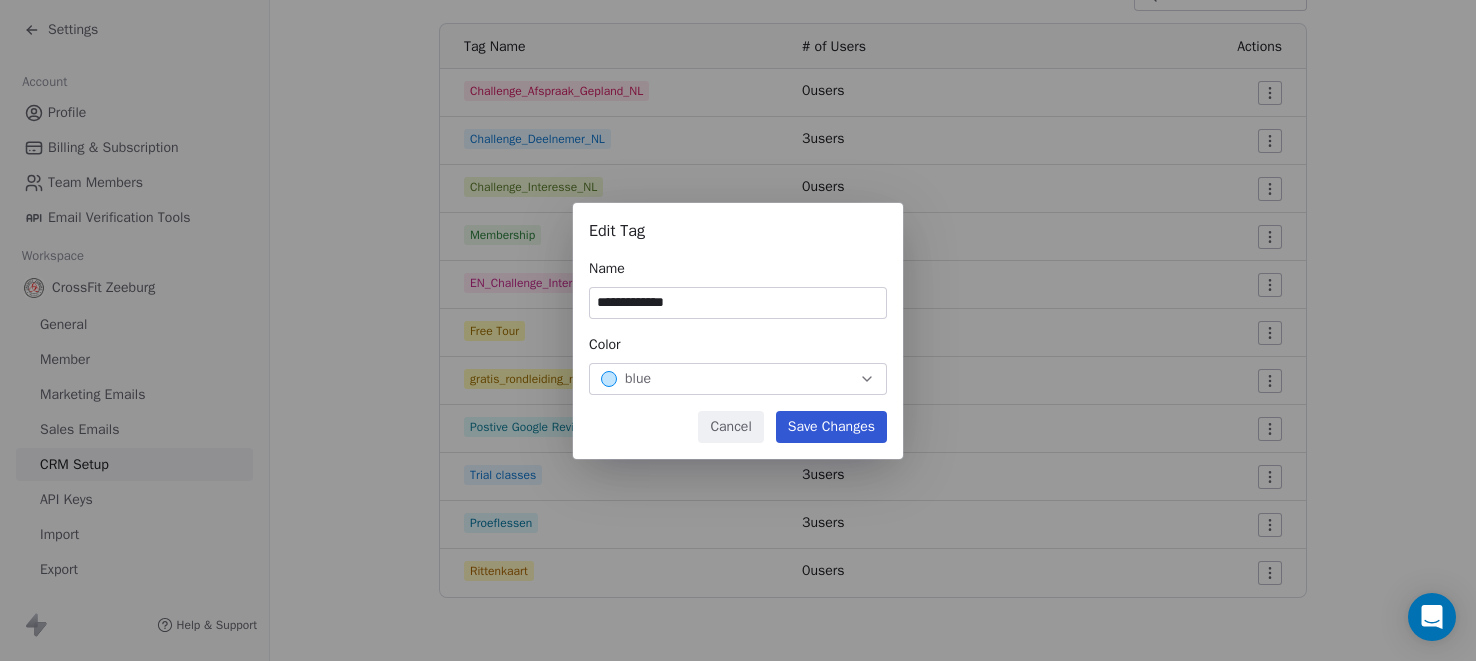 click on "blue" at bounding box center [738, 379] 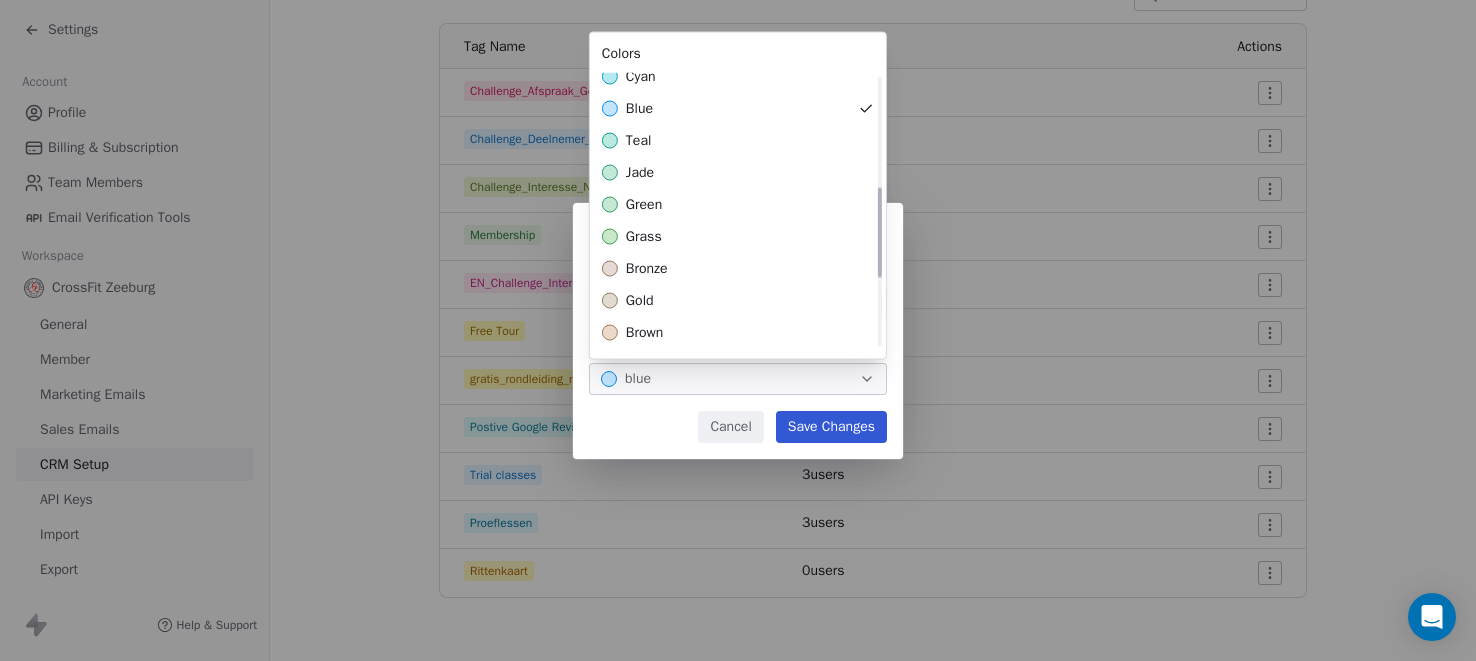 scroll, scrollTop: 385, scrollLeft: 0, axis: vertical 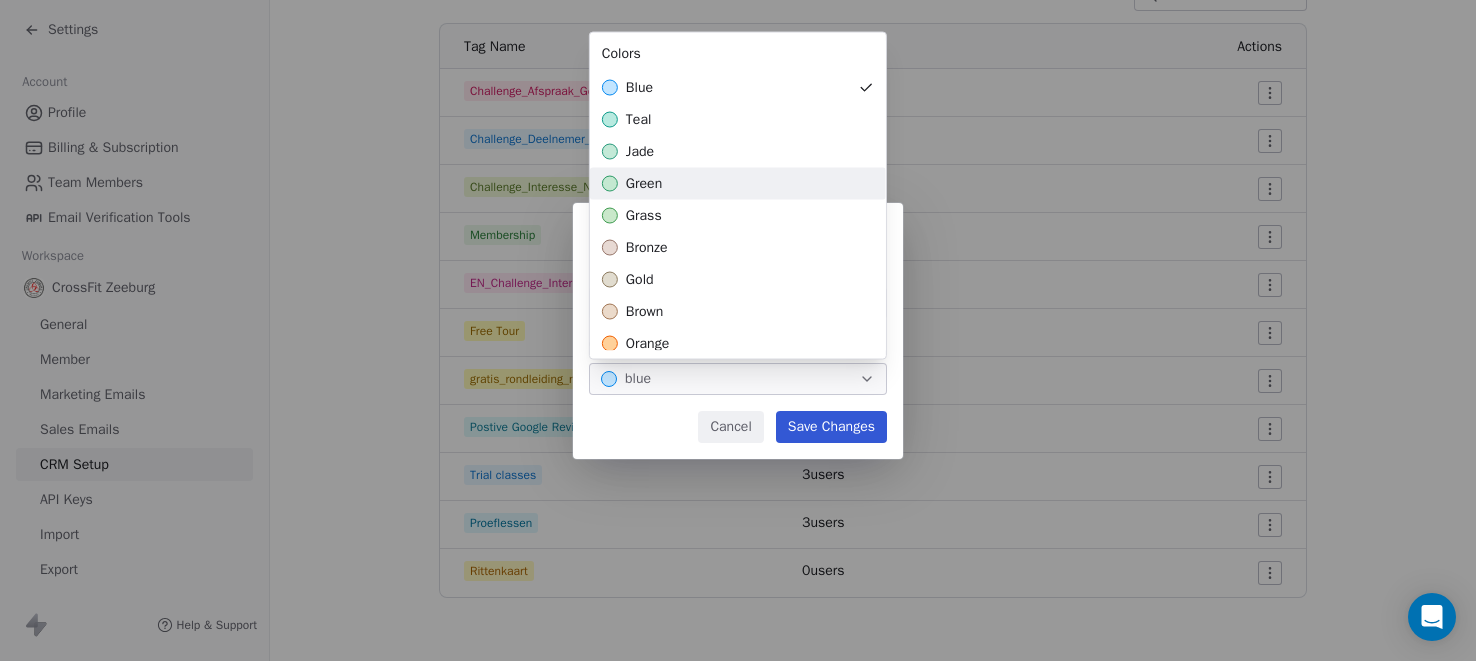 click on "green" at bounding box center [738, 184] 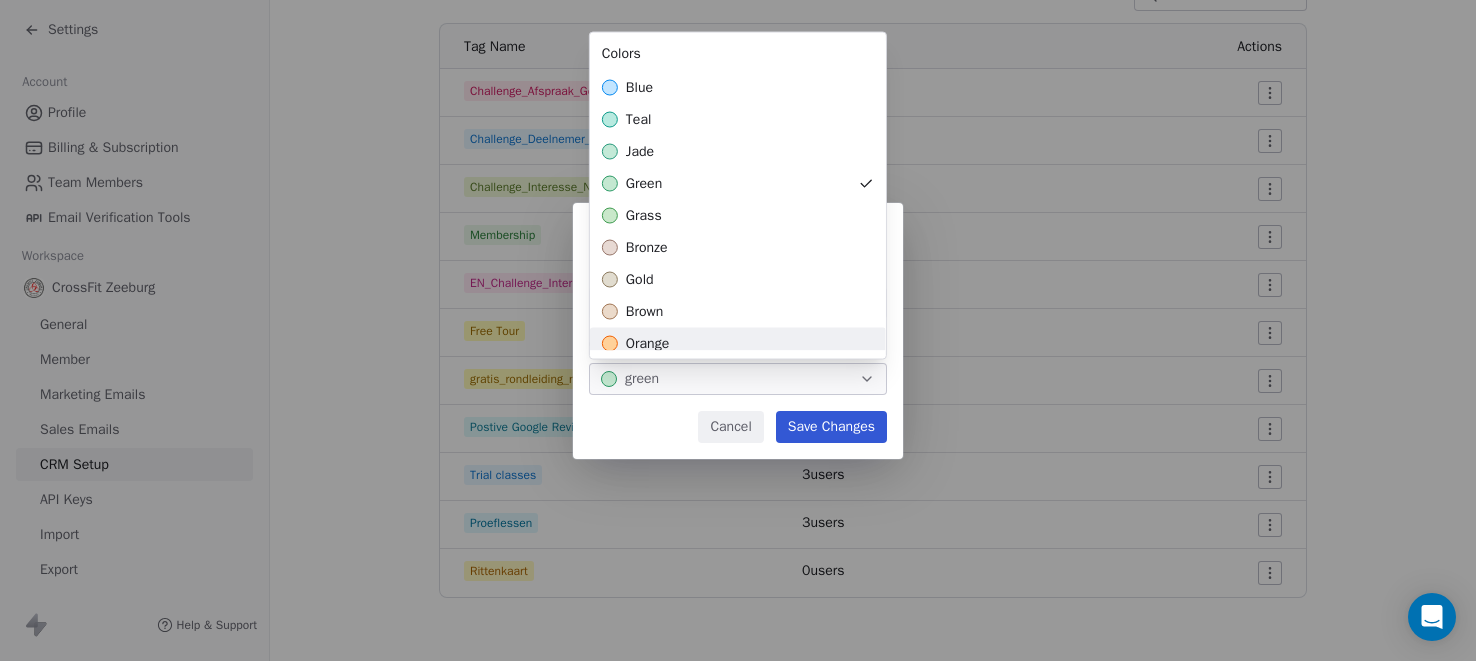 click on "**********" at bounding box center (738, 331) 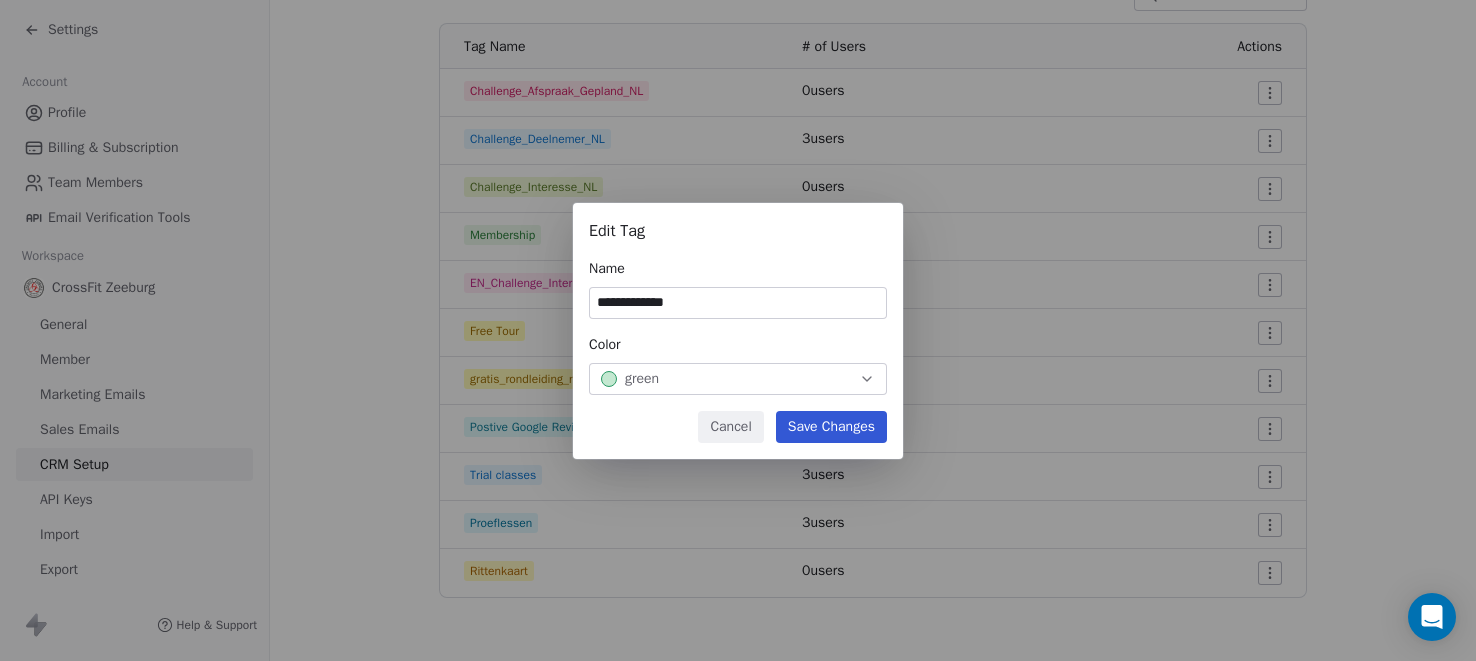 click on "Save Changes" at bounding box center (831, 427) 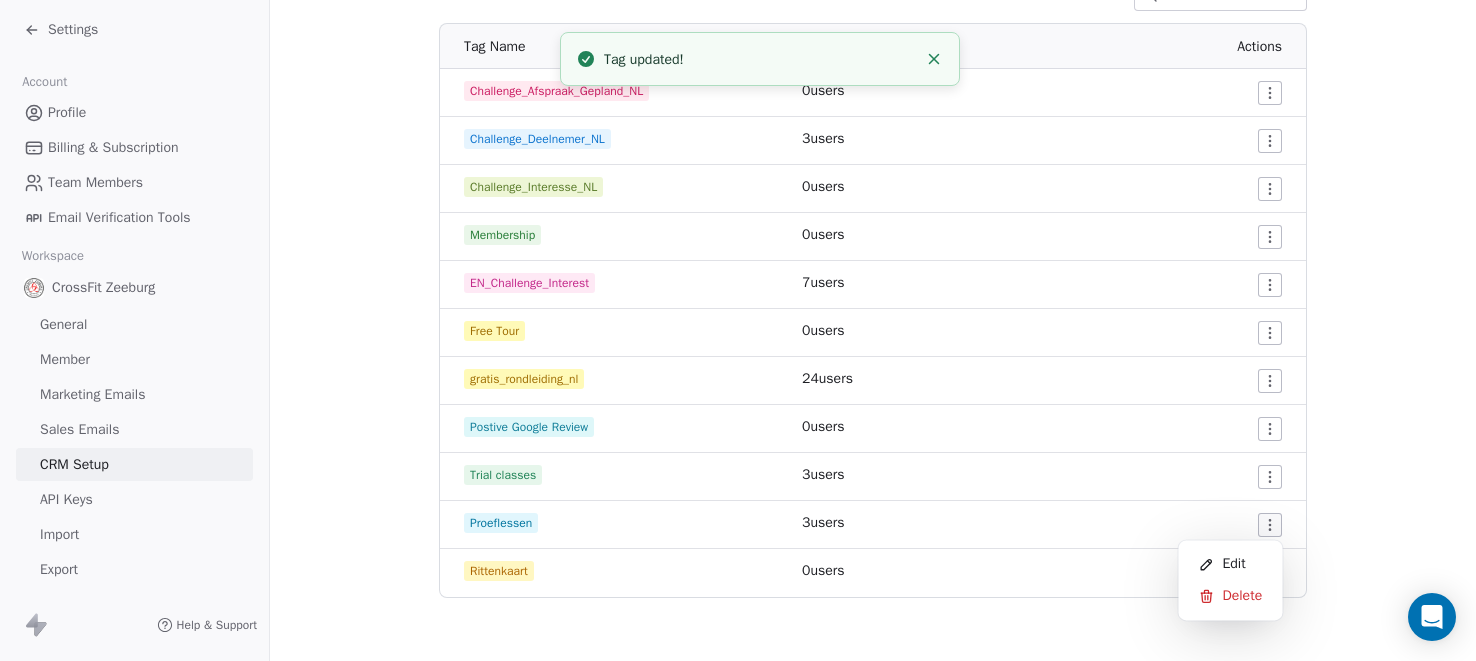 click on "Settings Account Profile Billing & Subscription Team Members Email Verification Tools Workspace CrossFit Zeeburg General Member Marketing Emails Sales Emails CRM Setup API Keys Import Export Help & Support CRM Setup Manage people properties and other relevant settings. Contact Properties Contact Properties Tags Tags Status Status Tags Use tags to group or organize your contacts Create New Tag Tag Name # of Users Actions Challenge_Afspraak_Gepland_NL 0  users Challenge_Deelnemer_NL 3  users Challenge_Interesse_NL 0  users Membership 0  users EN_Challenge_Interest 7  users Free Tour 0  users gratis_rondleiding_nl 24  users Postive Google Review 0  users Trial classes 3  users Proeflessen 3  users Rittenkaart 0  users   Tag updated!
Edit Delete" at bounding box center [738, 330] 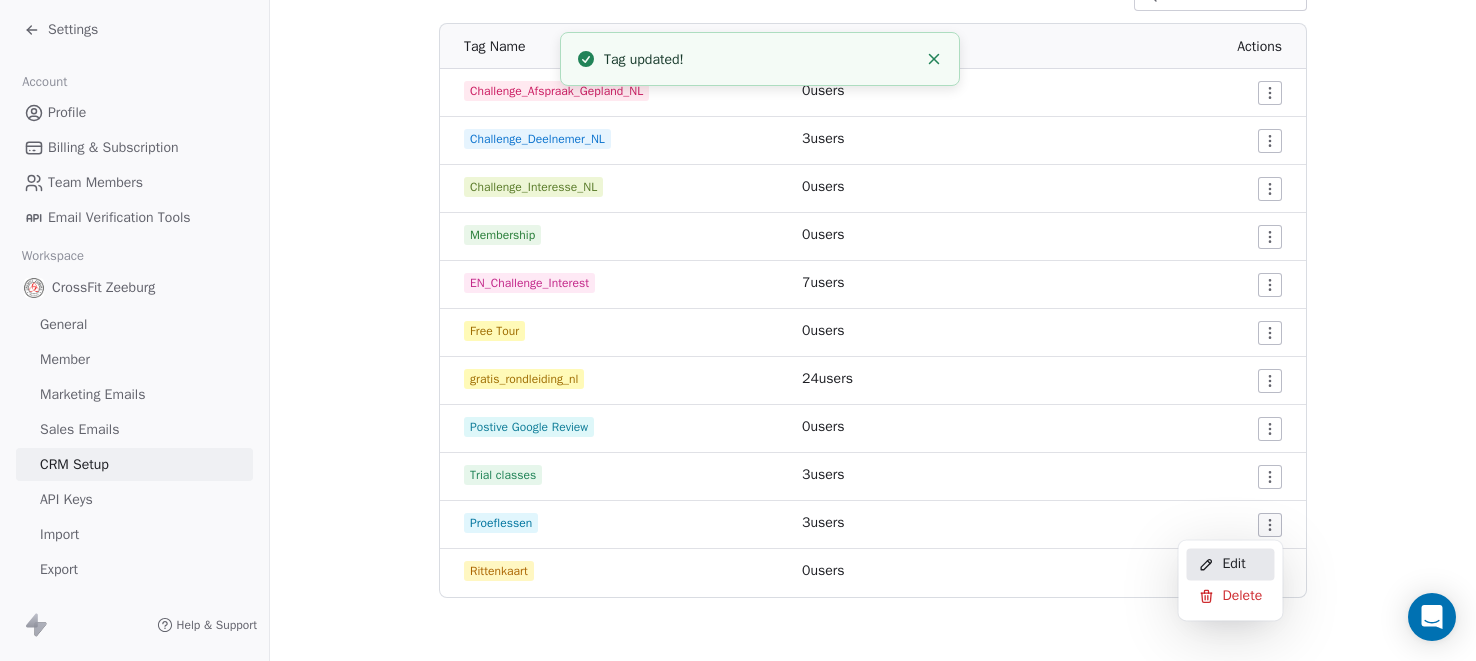 click on "Edit" at bounding box center [1233, 564] 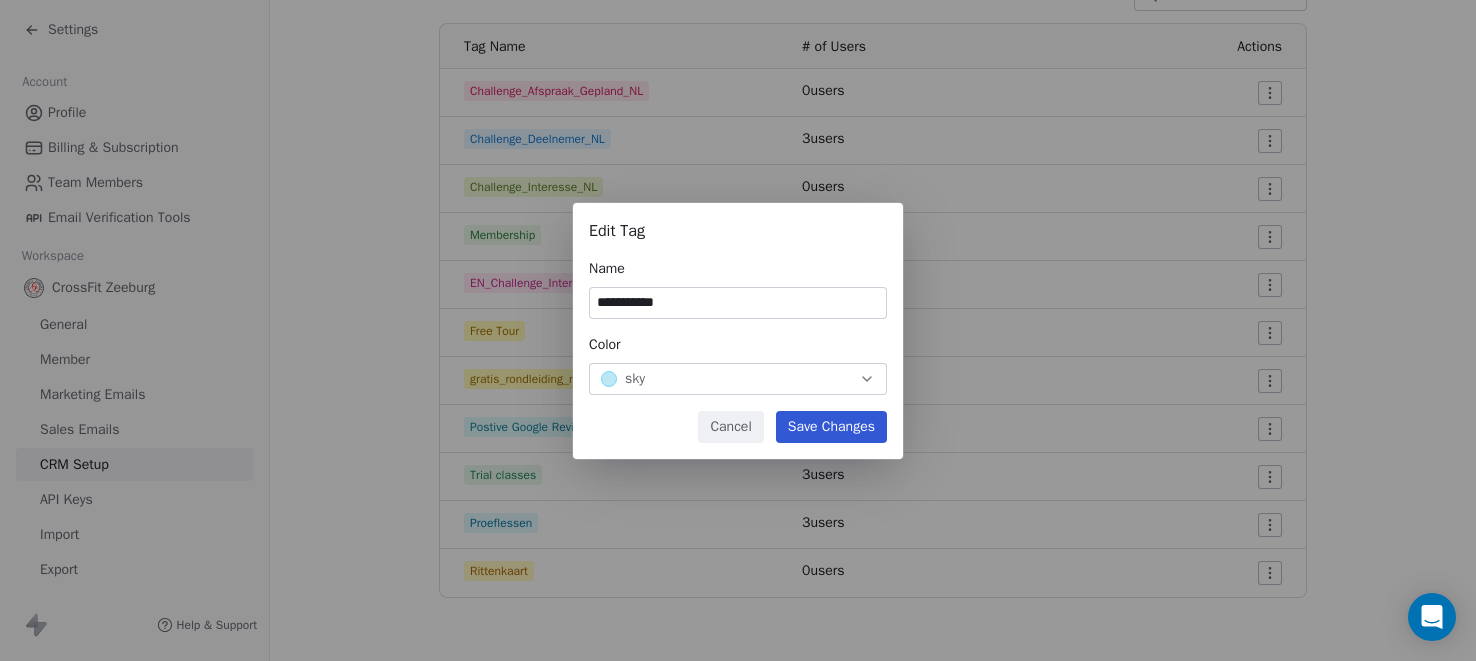 click on "sky" at bounding box center (738, 379) 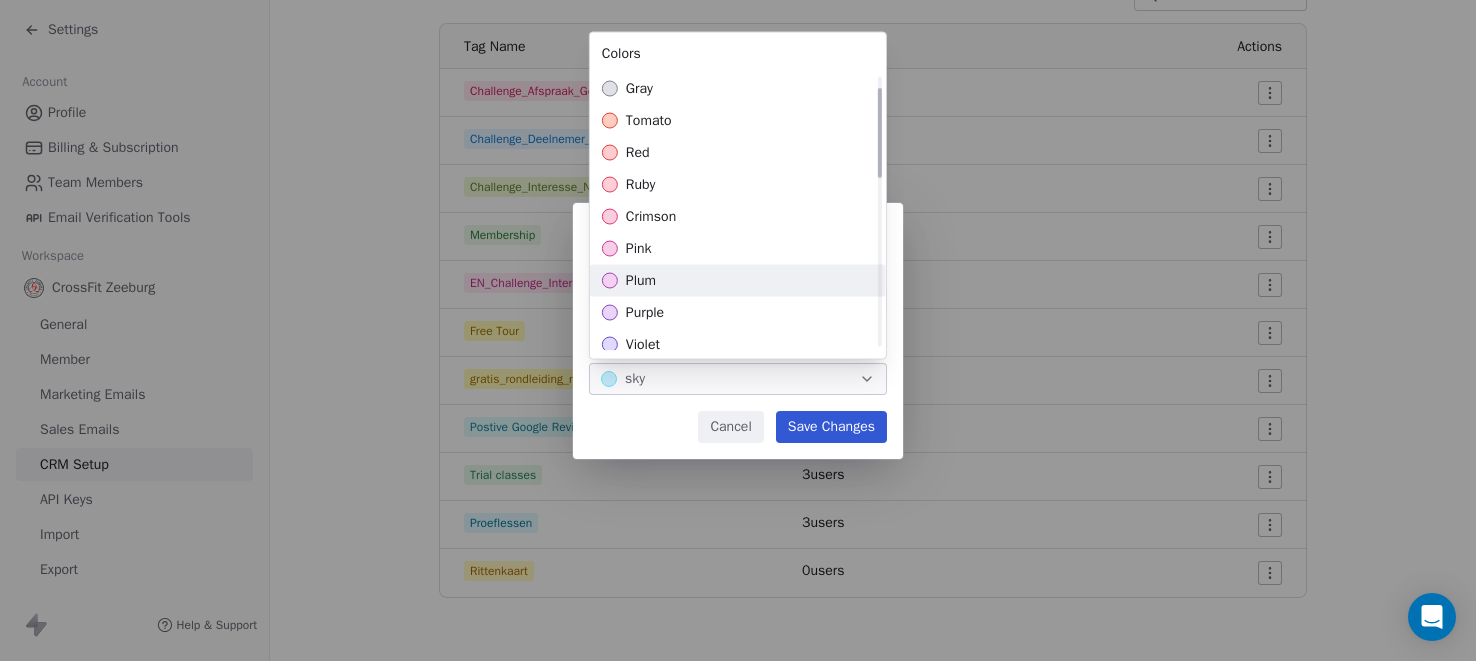 scroll, scrollTop: 445, scrollLeft: 0, axis: vertical 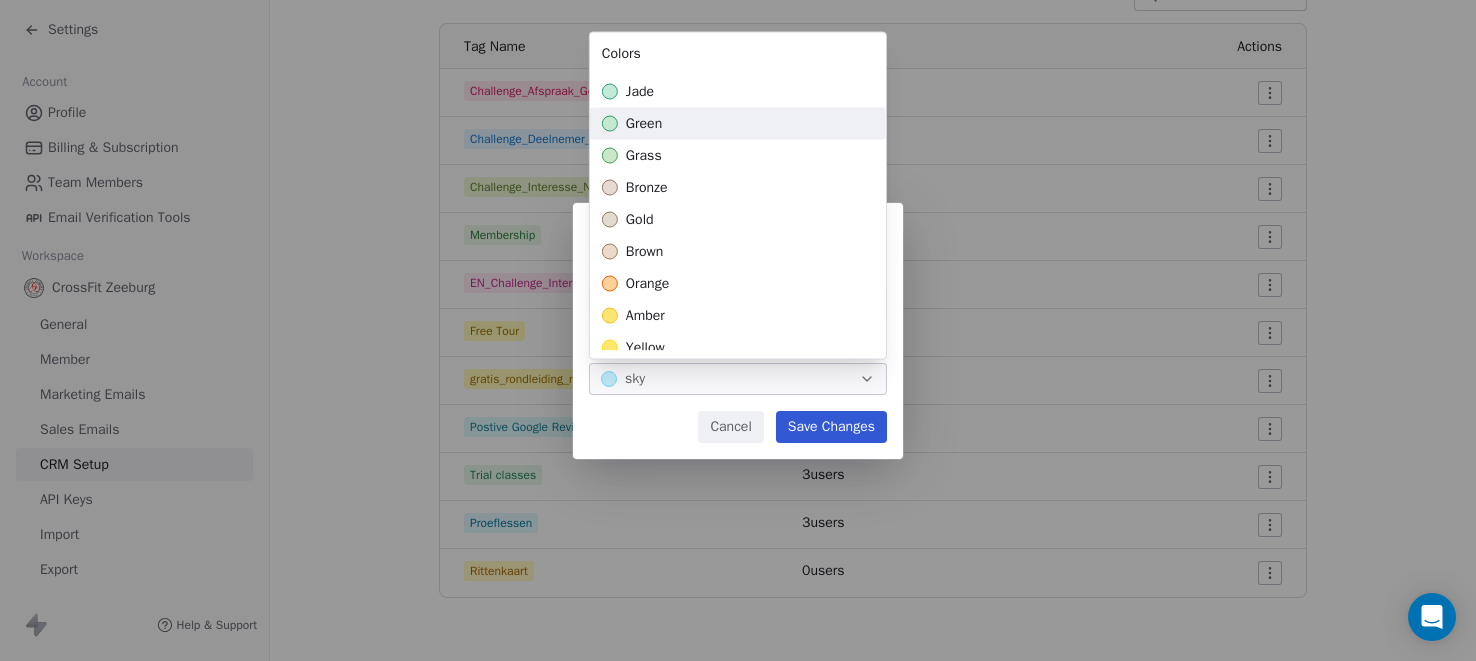 click on "green" at bounding box center [644, 124] 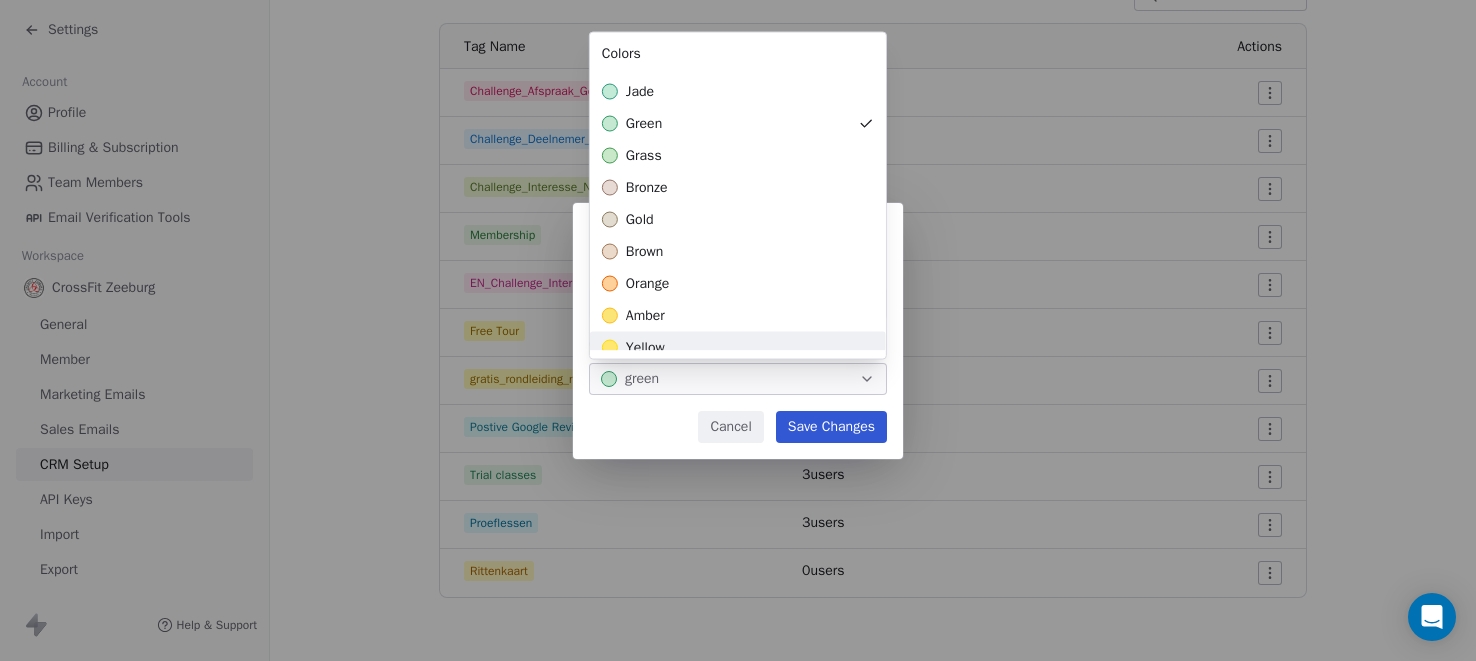 click on "**********" at bounding box center [738, 331] 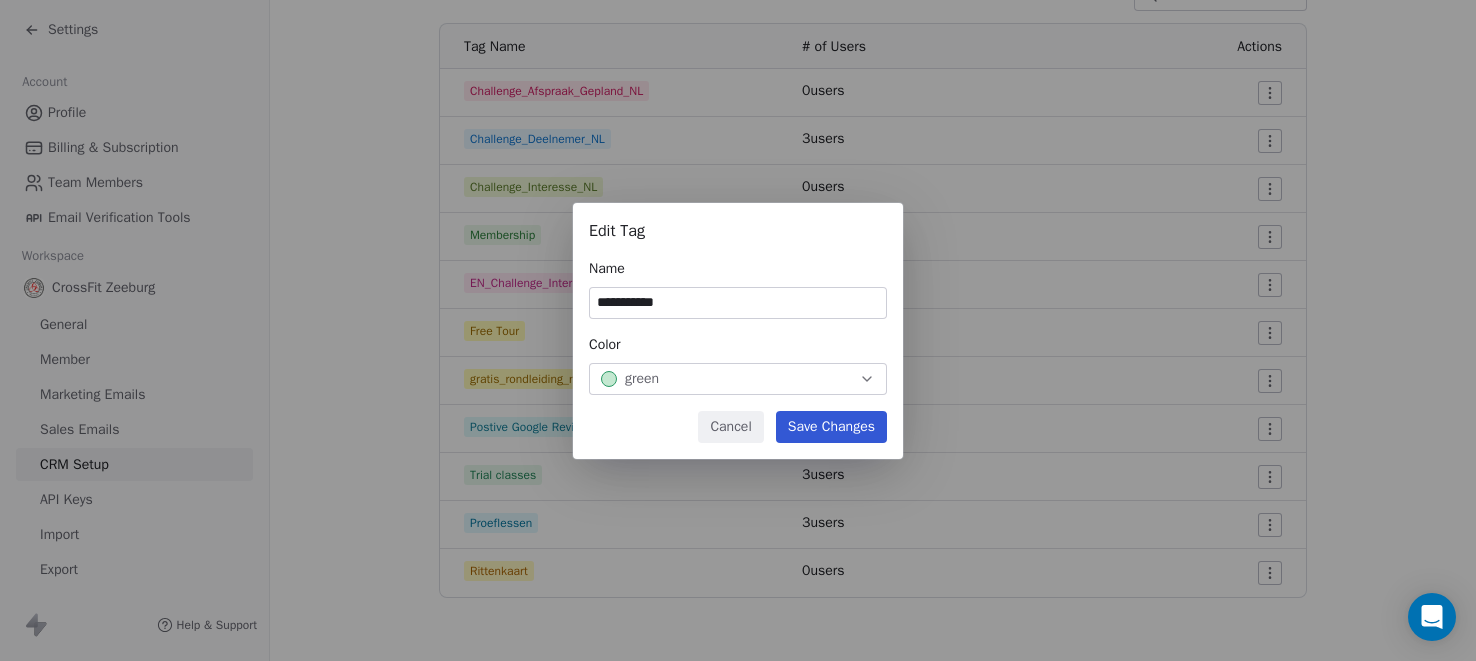click on "Save Changes" at bounding box center (831, 427) 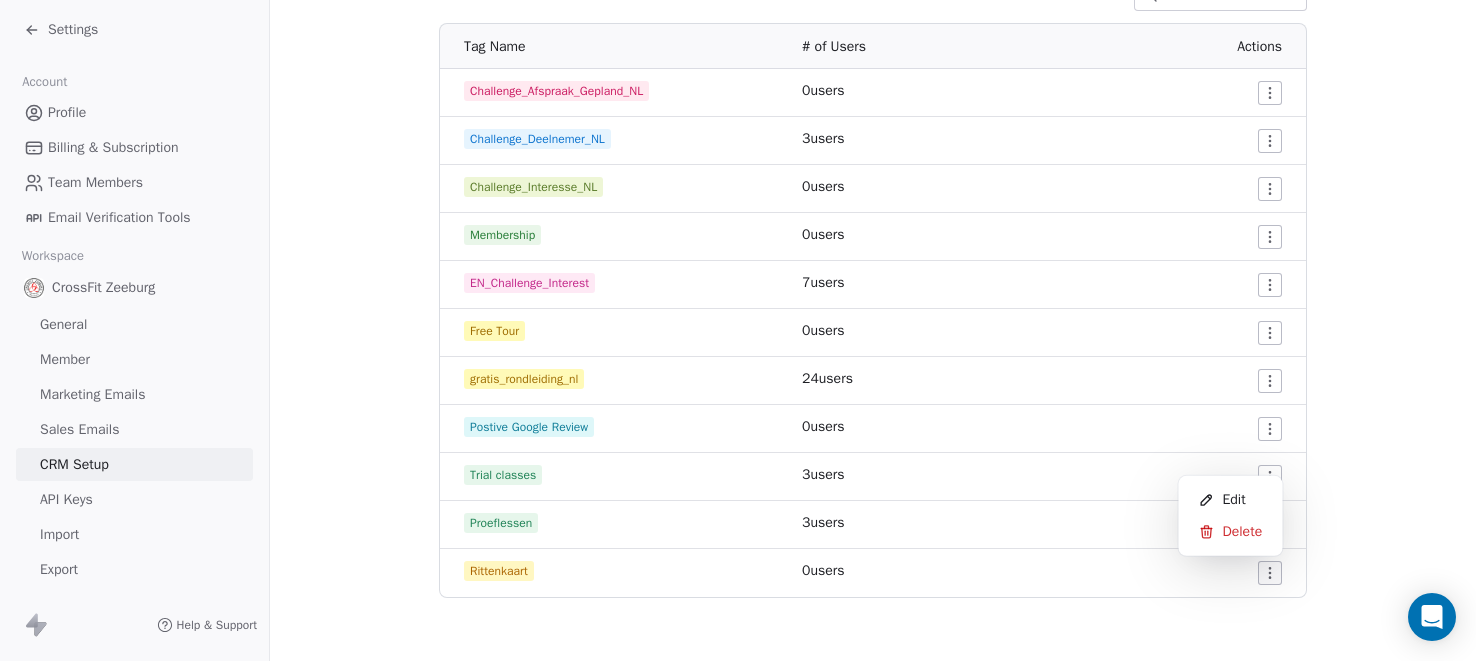 click on "Settings Account Profile Billing & Subscription Team Members Email Verification Tools Workspace CrossFit Zeeburg General Member Marketing Emails Sales Emails CRM Setup API Keys Import Export Help & Support CRM Setup Manage people properties and other relevant settings. Contact Properties Contact Properties Tags Tags Status Status Tags Use tags to group or organize your contacts Create New Tag Tag Name # of Users Actions Challenge_Afspraak_Gepland_NL 0  users Challenge_Deelnemer_NL 3  users Challenge_Interesse_NL 0  users Membership 0  users EN_Challenge_Interest 7  users Free Tour 0  users gratis_rondleiding_nl 24  users Postive Google Review 0  users Trial classes 3  users Proeflessen 3  users Rittenkaart 0  users
Edit Delete" at bounding box center [738, 330] 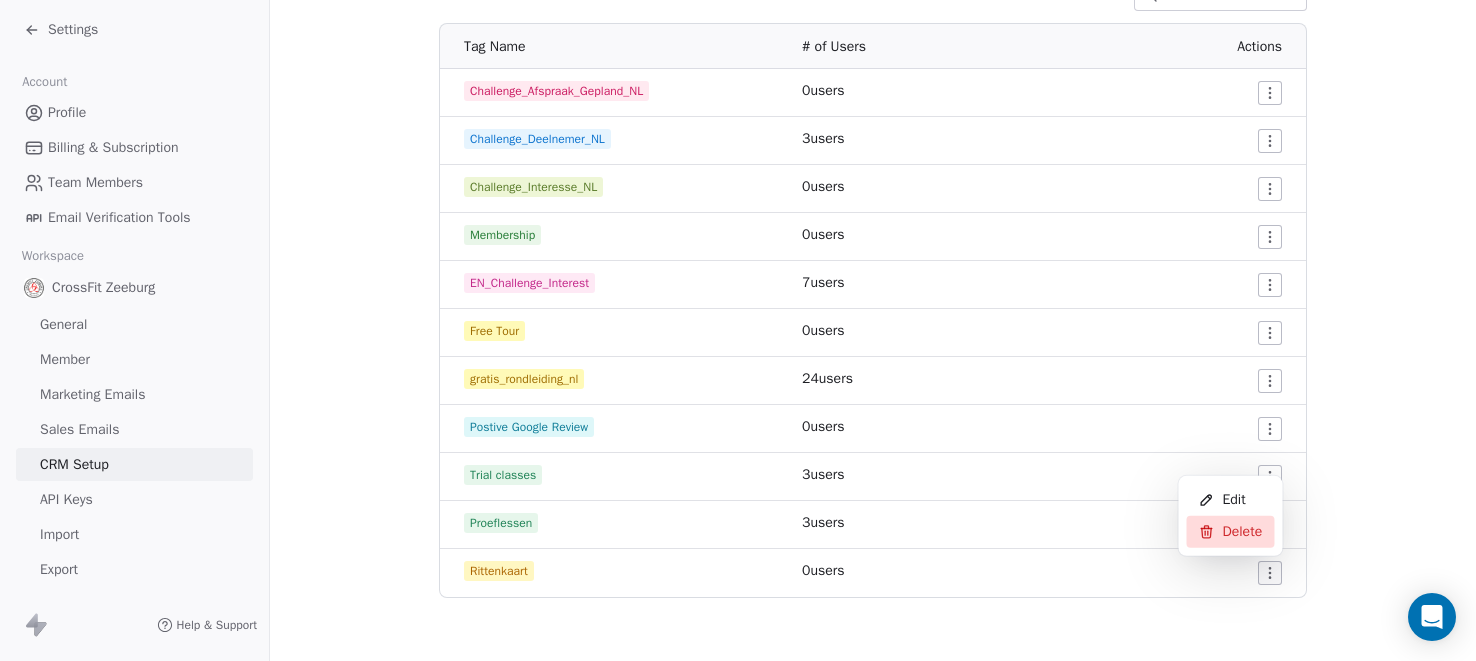 click on "Delete" at bounding box center (1242, 532) 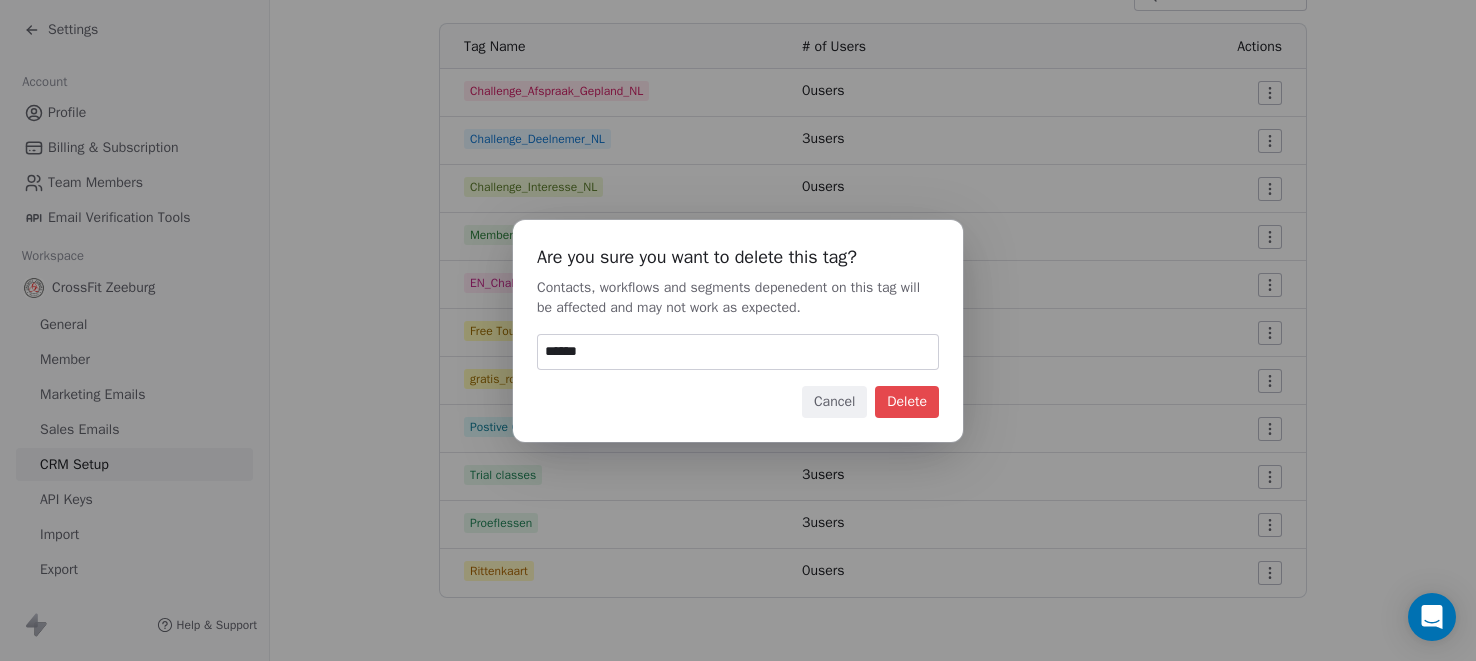type on "******" 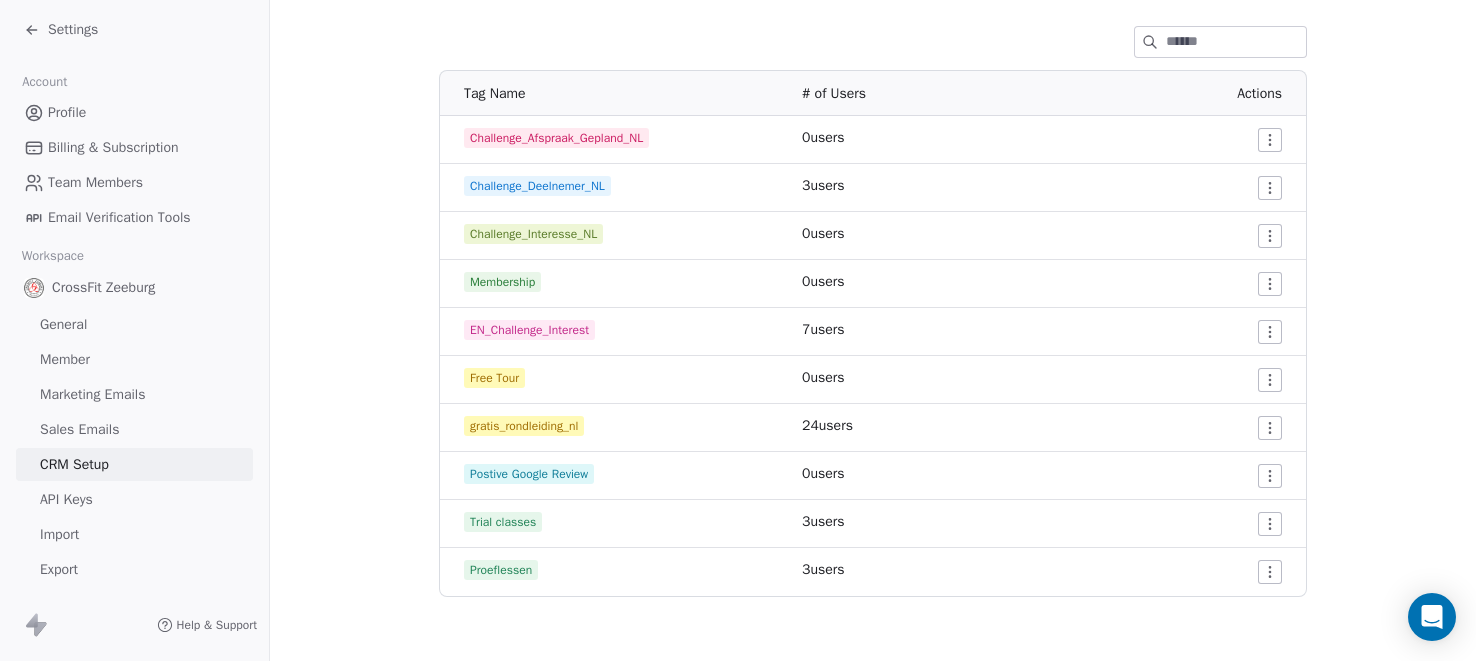 scroll, scrollTop: 275, scrollLeft: 0, axis: vertical 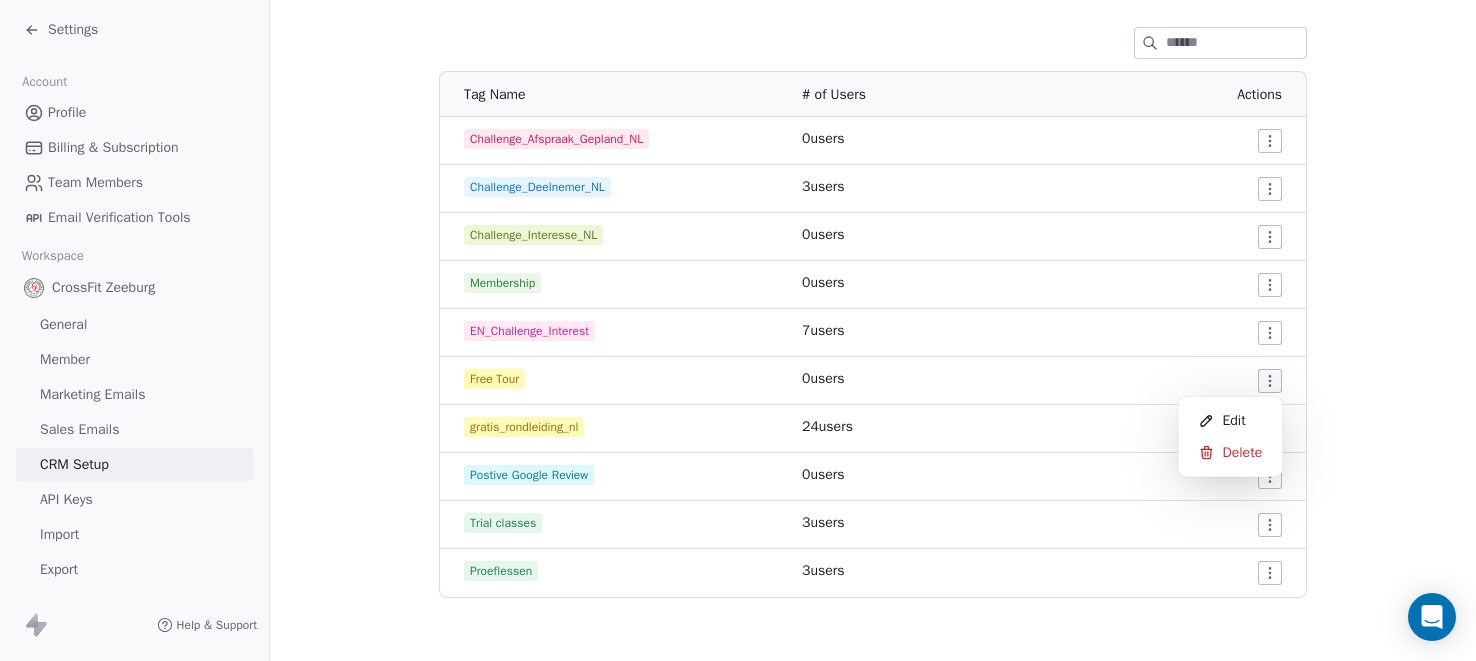 click on "Settings Account Profile Billing & Subscription Team Members Email Verification Tools Workspace CrossFit Zeeburg General Member Marketing Emails Sales Emails CRM Setup API Keys Import Export Help & Support CRM Setup Manage people properties and other relevant settings. Contact Properties Contact Properties Tags Tags Status Status Tags Use tags to group or organize your contacts Create New Tag Tag Name # of Users Actions Challenge_Afspraak_Gepland_NL 0  users Challenge_Deelnemer_NL 3  users Challenge_Interesse_NL 0  users Membership 0  users EN_Challenge_Interest 7  users Free Tour 0  users gratis_rondleiding_nl 24  users Postive Google Review 0  users Trial classes 3  users Proeflessen 3  users
Edit Delete" at bounding box center (738, 330) 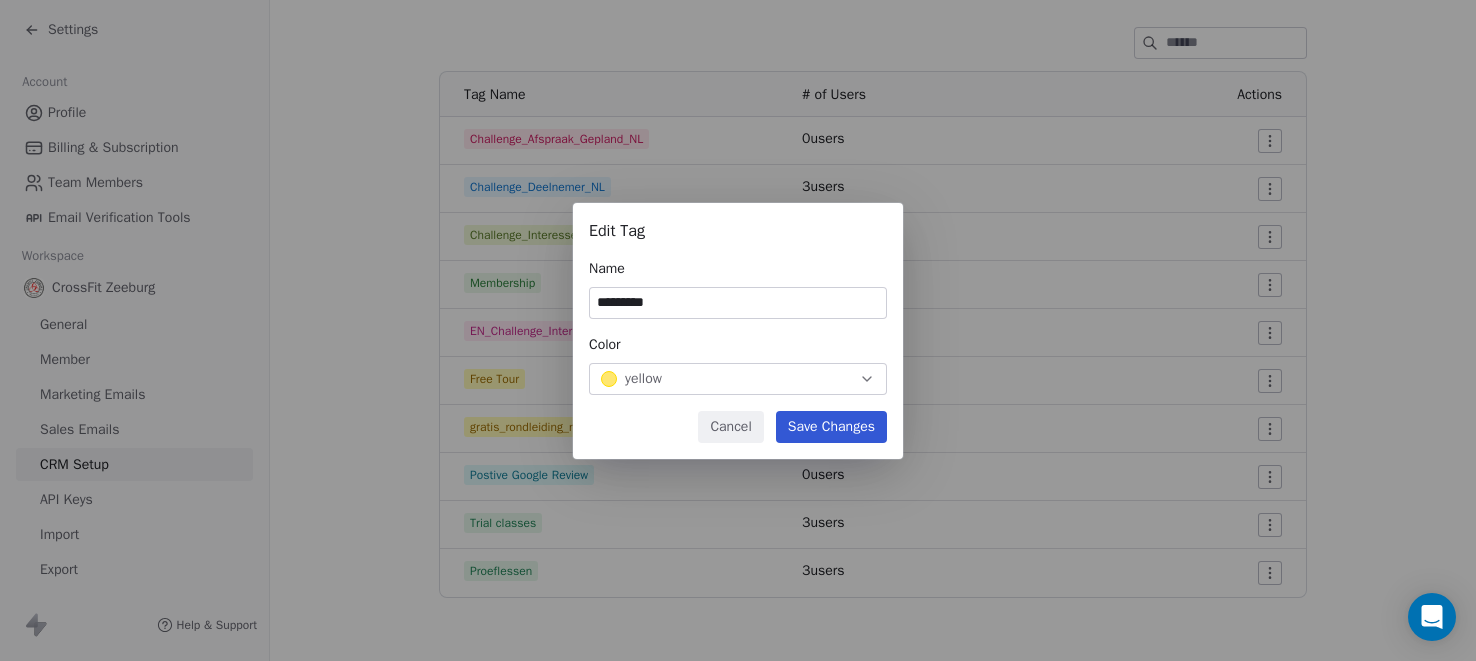 click on "*********" at bounding box center (738, 303) 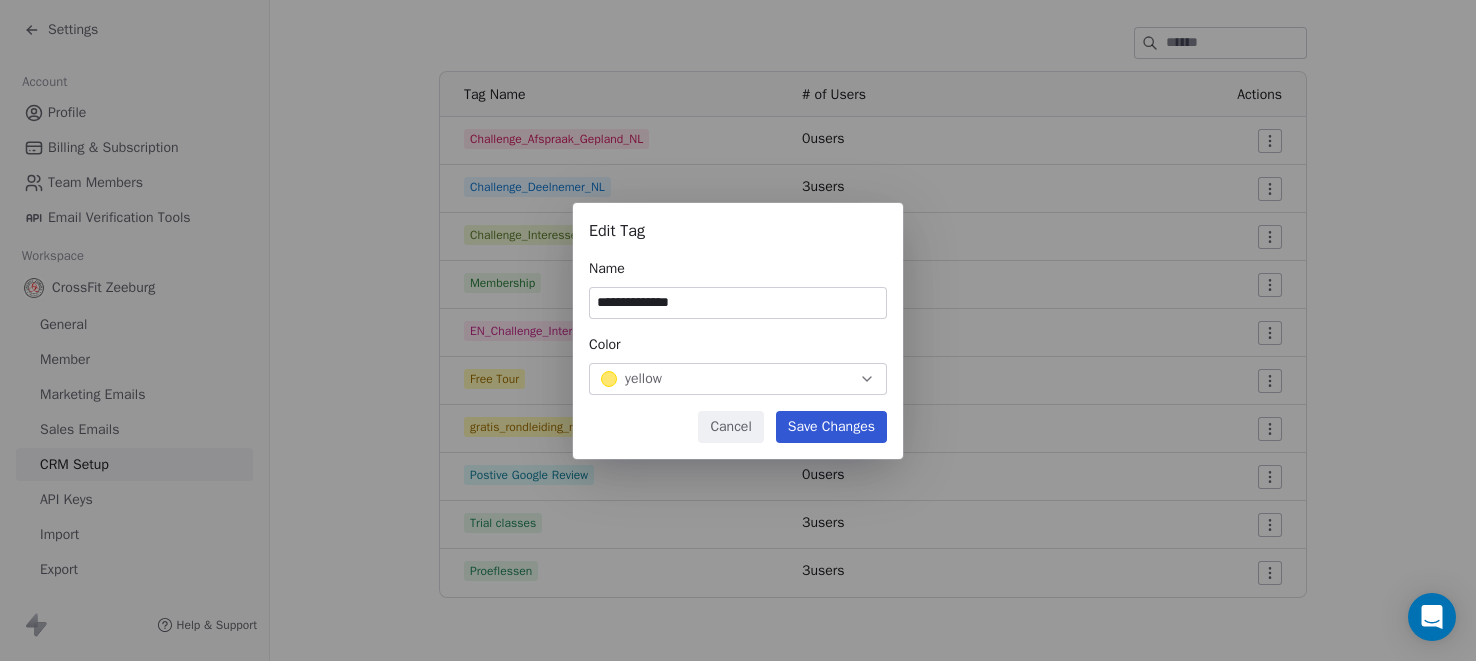 type on "**********" 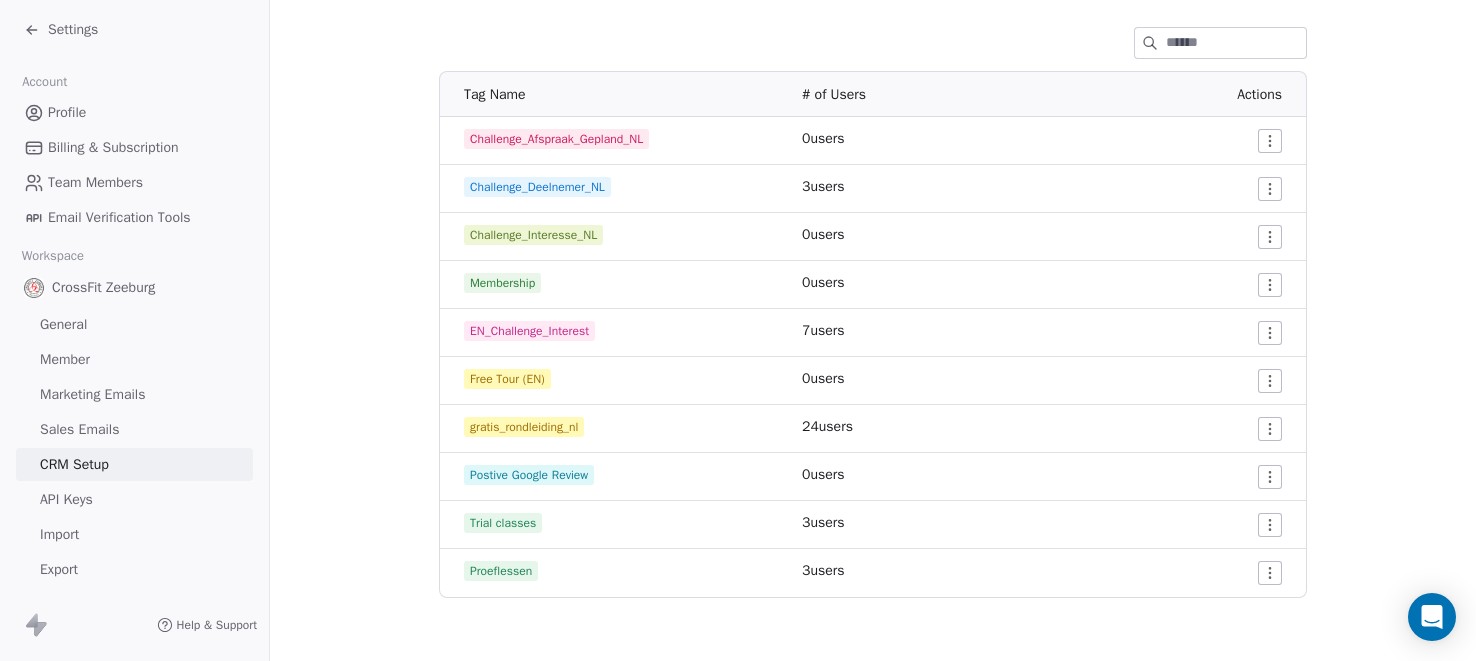 click on "Settings Account Profile Billing & Subscription Team Members Email Verification Tools Workspace CrossFit Zeeburg General Member Marketing Emails Sales Emails CRM Setup API Keys Import Export Help & Support CRM Setup Manage people properties and other relevant settings. Contact Properties Contact Properties Tags Tags Status Status Tags Use tags to group or organize your contacts Create New Tag Tag Name # of Users Actions Challenge_Afspraak_Gepland_NL 0  users Challenge_Deelnemer_NL 3  users Challenge_Interesse_NL 0  users Membership 0  users EN_Challenge_Interest 7  users Free Tour (EN) 0  users gratis_rondleiding_nl 24  users Postive Google Review 0  users Trial classes 3  users Proeflessen 3  users" at bounding box center [738, 330] 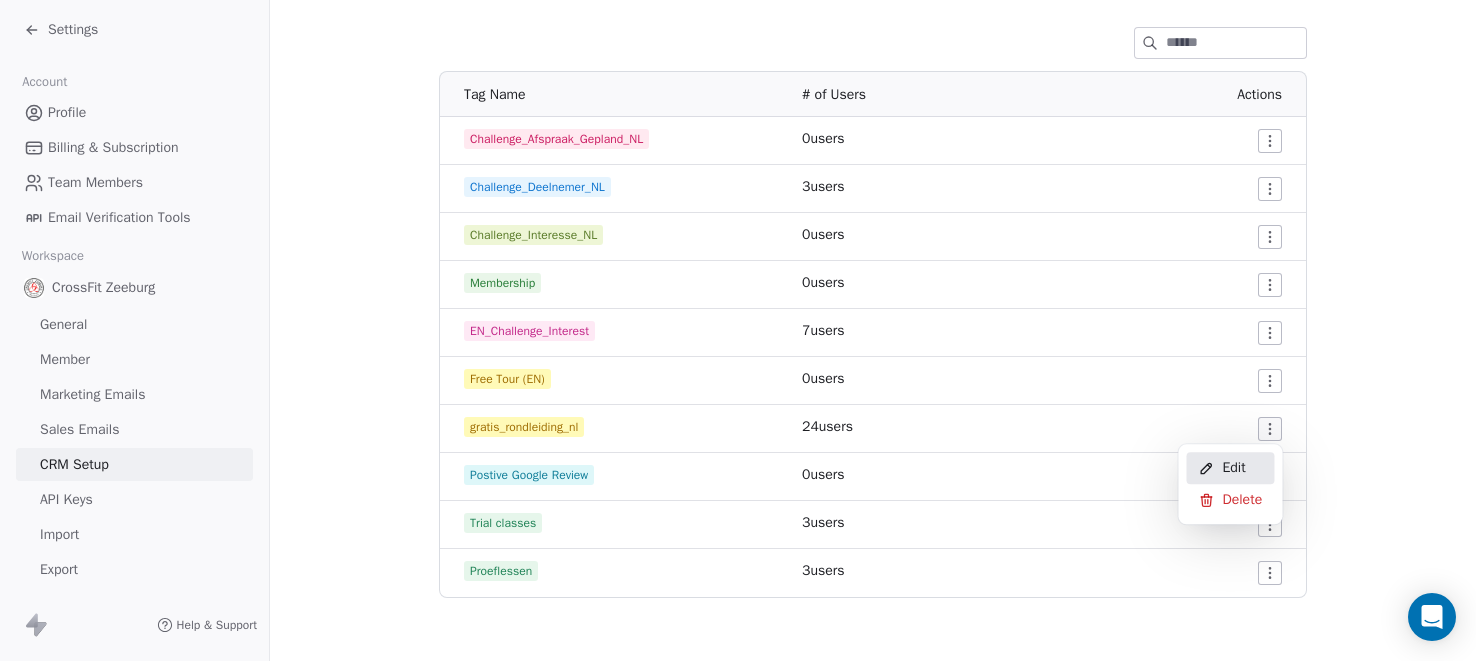 click on "Edit" at bounding box center [1233, 468] 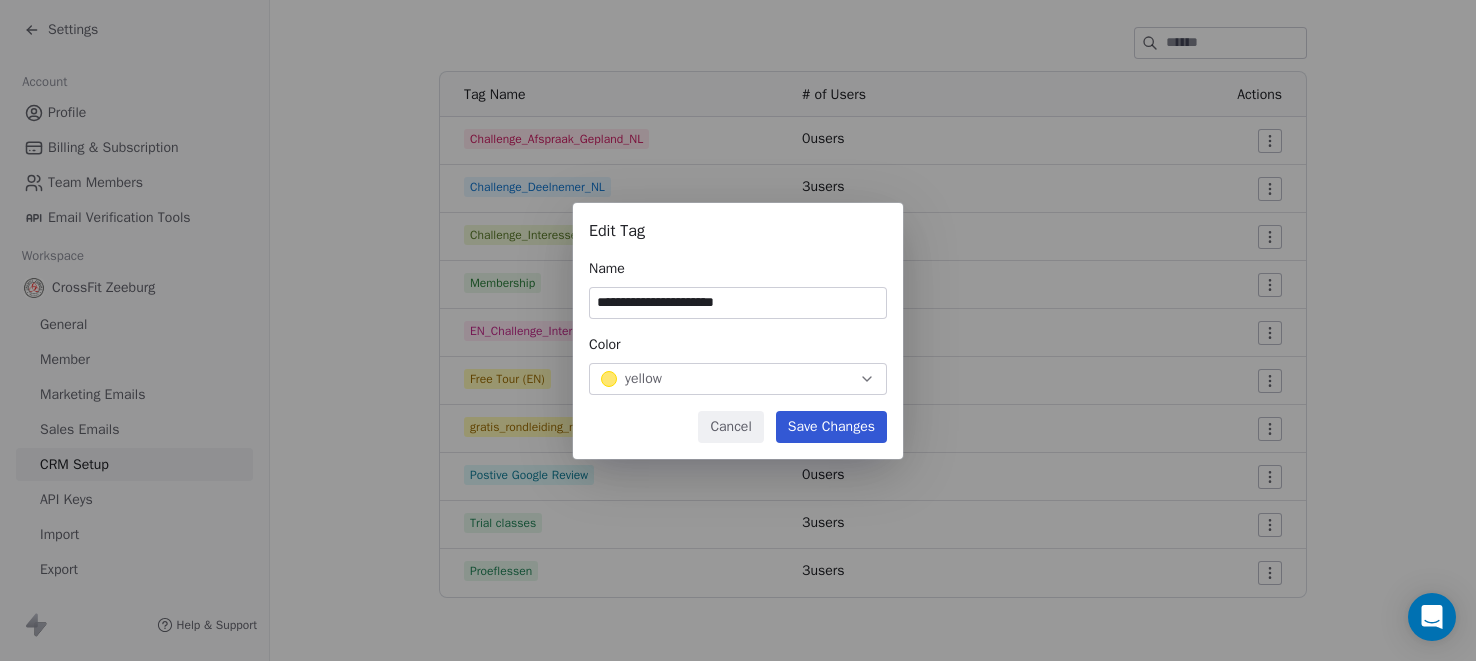 type on "**********" 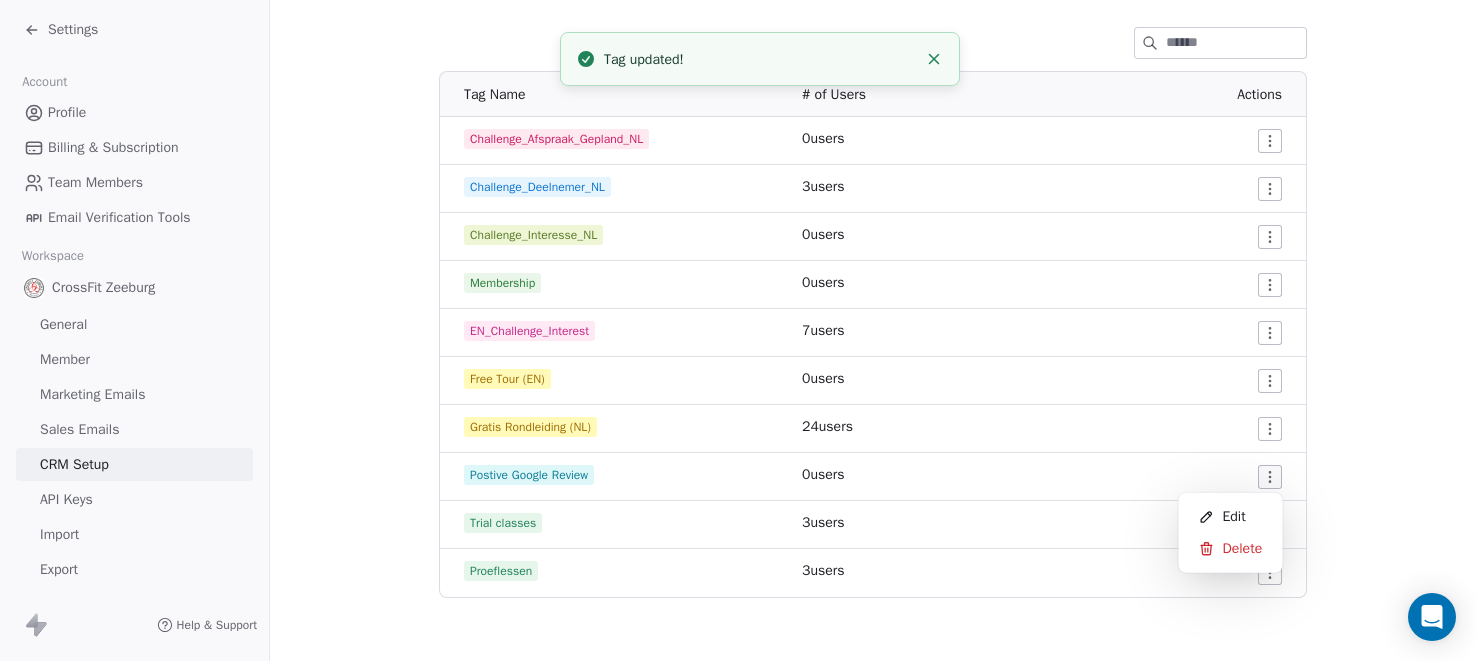 click on "Settings Account Profile Billing & Subscription Team Members Email Verification Tools Workspace CrossFit Zeeburg General Member Marketing Emails Sales Emails CRM Setup API Keys Import Export Help & Support CRM Setup Manage people properties and other relevant settings. Contact Properties Contact Properties Tags Tags Status Status Tags Use tags to group or organize your contacts Create New Tag Tag Name # of Users Actions Challenge_Afspraak_Gepland_NL 0  users Challenge_Deelnemer_NL 3  users Challenge_Interesse_NL 0  users Membership 0  users EN_Challenge_Interest 7  users Free Tour (EN) 0  users Gratis Rondleiding (NL) 24  users Postive Google Review 0  users Trial classes 3  users Proeflessen 3  users   Tag updated!
Edit Delete" at bounding box center (738, 330) 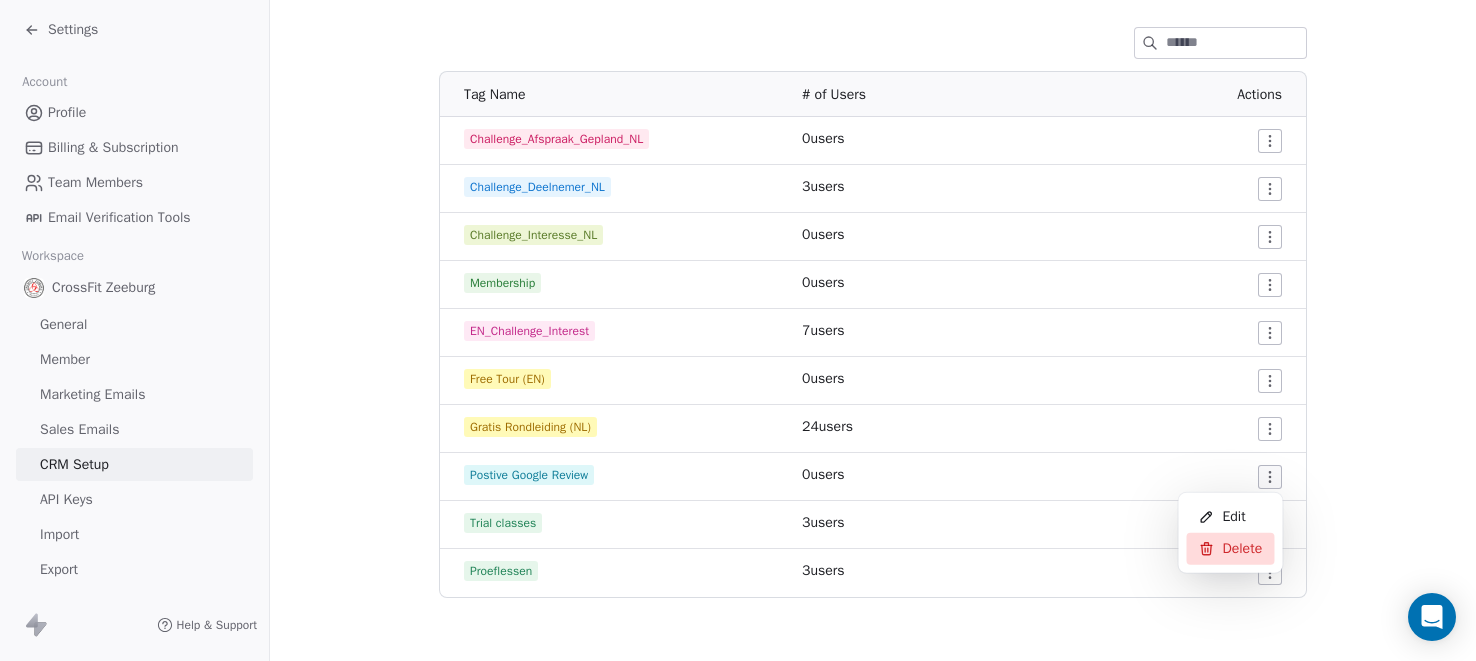 click on "Delete" at bounding box center (1242, 549) 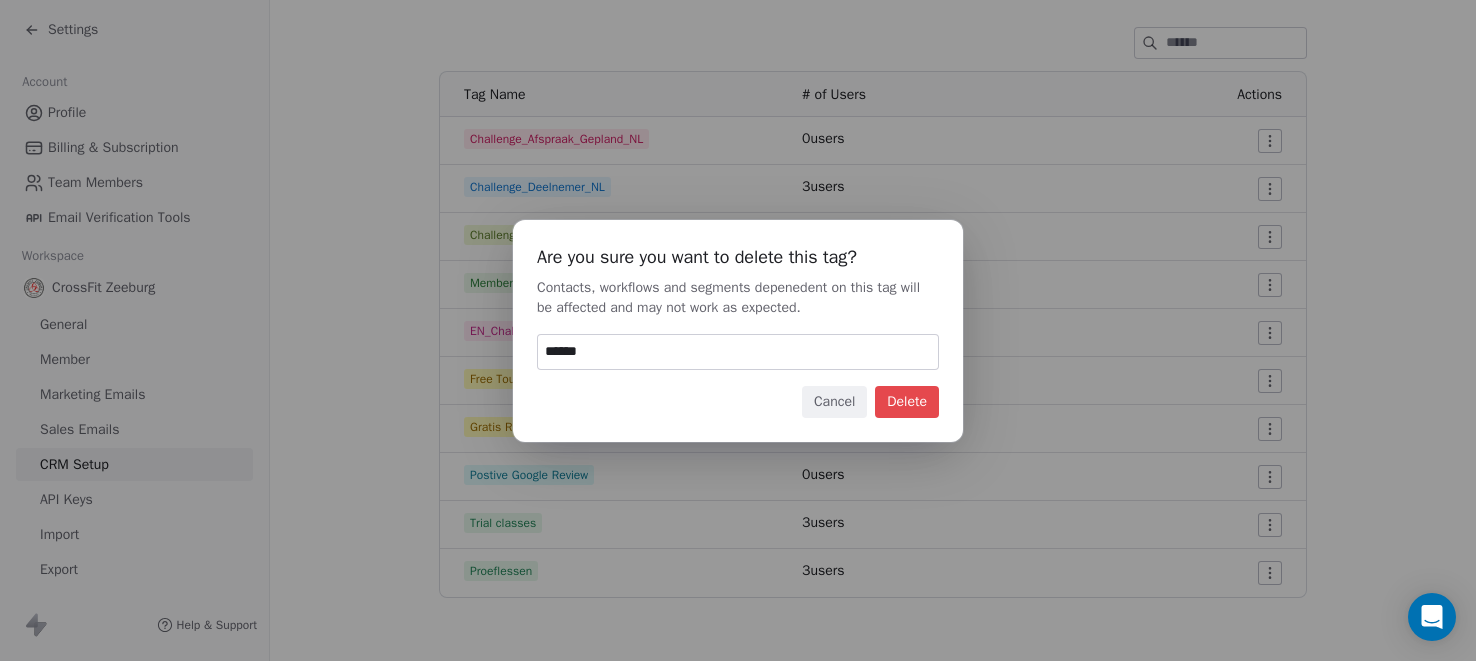 type on "******" 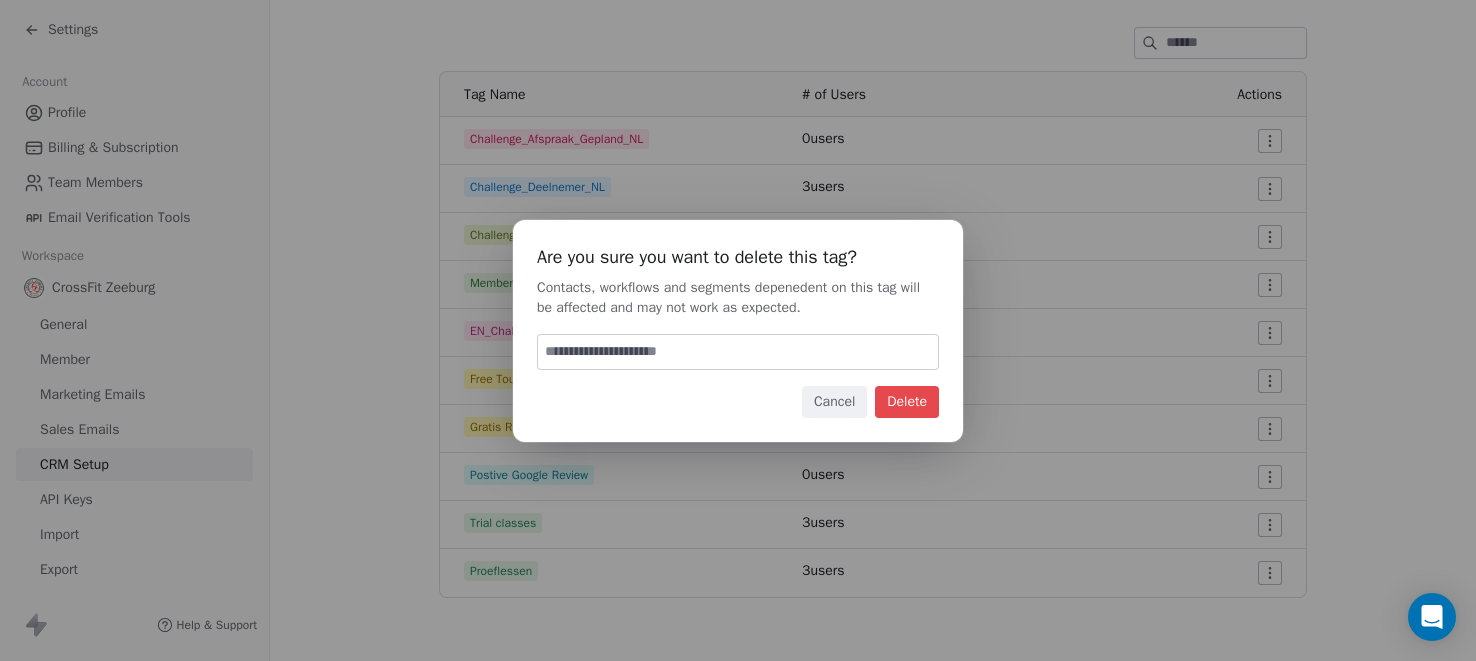 scroll, scrollTop: 227, scrollLeft: 0, axis: vertical 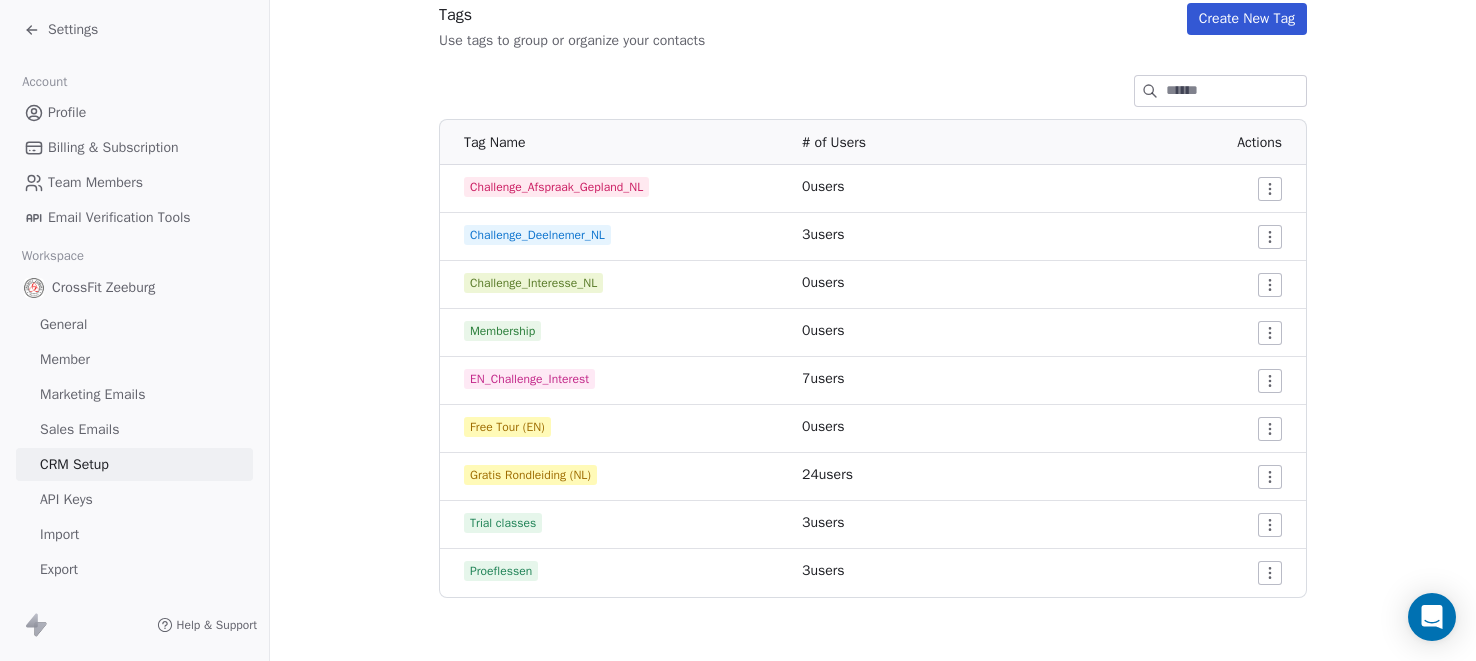 click 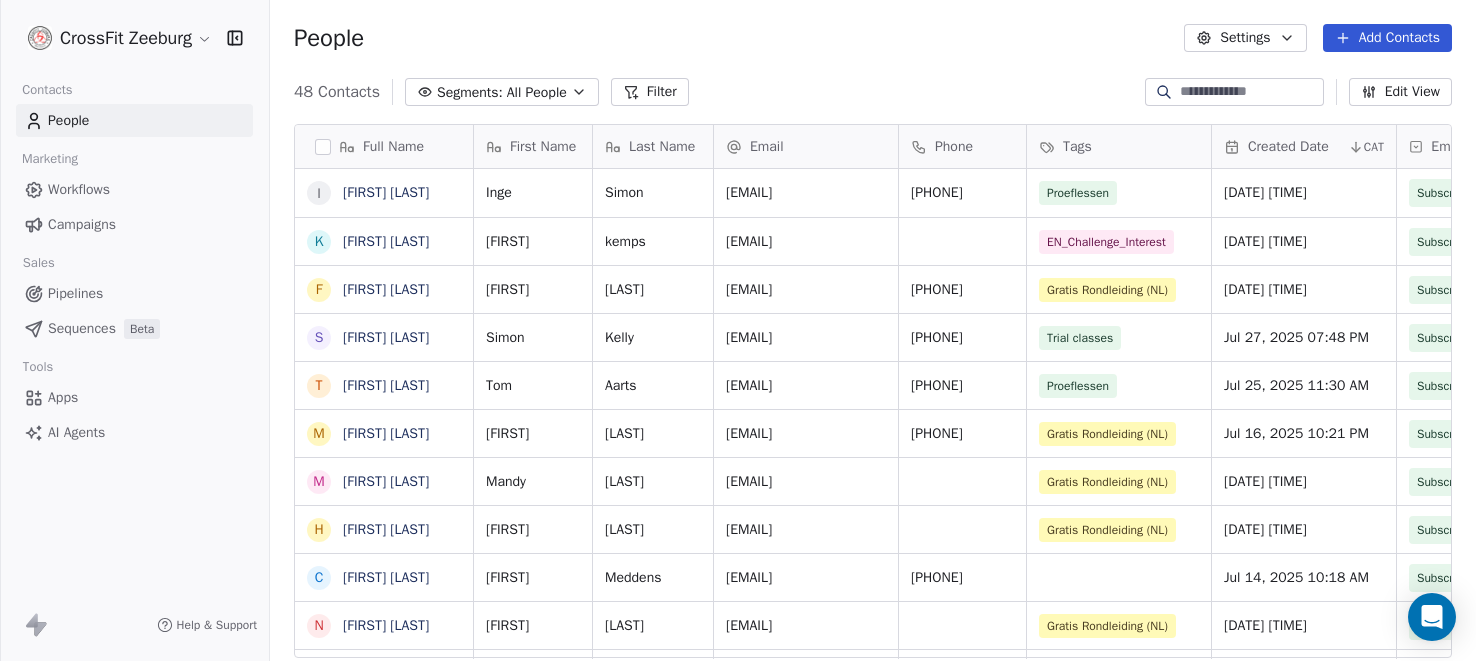 scroll, scrollTop: 0, scrollLeft: 0, axis: both 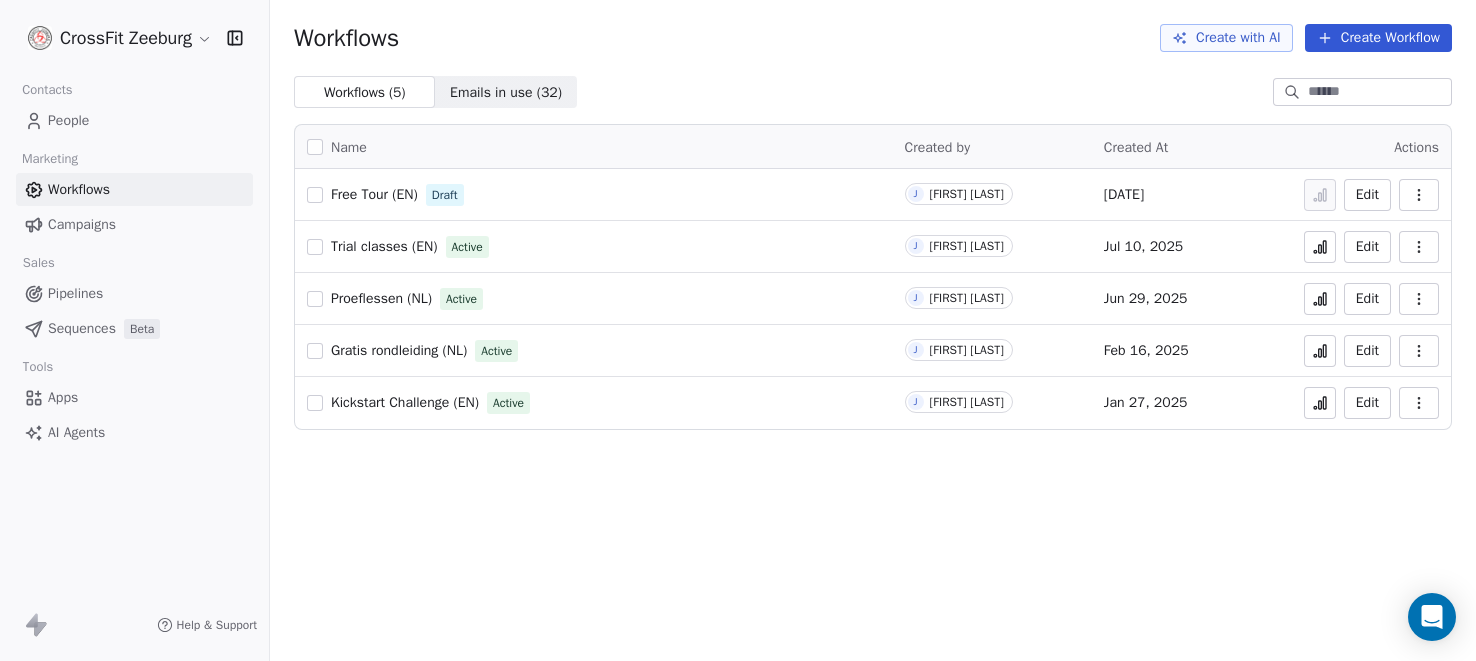 click on "Gratis rondleiding (NL)" at bounding box center [399, 350] 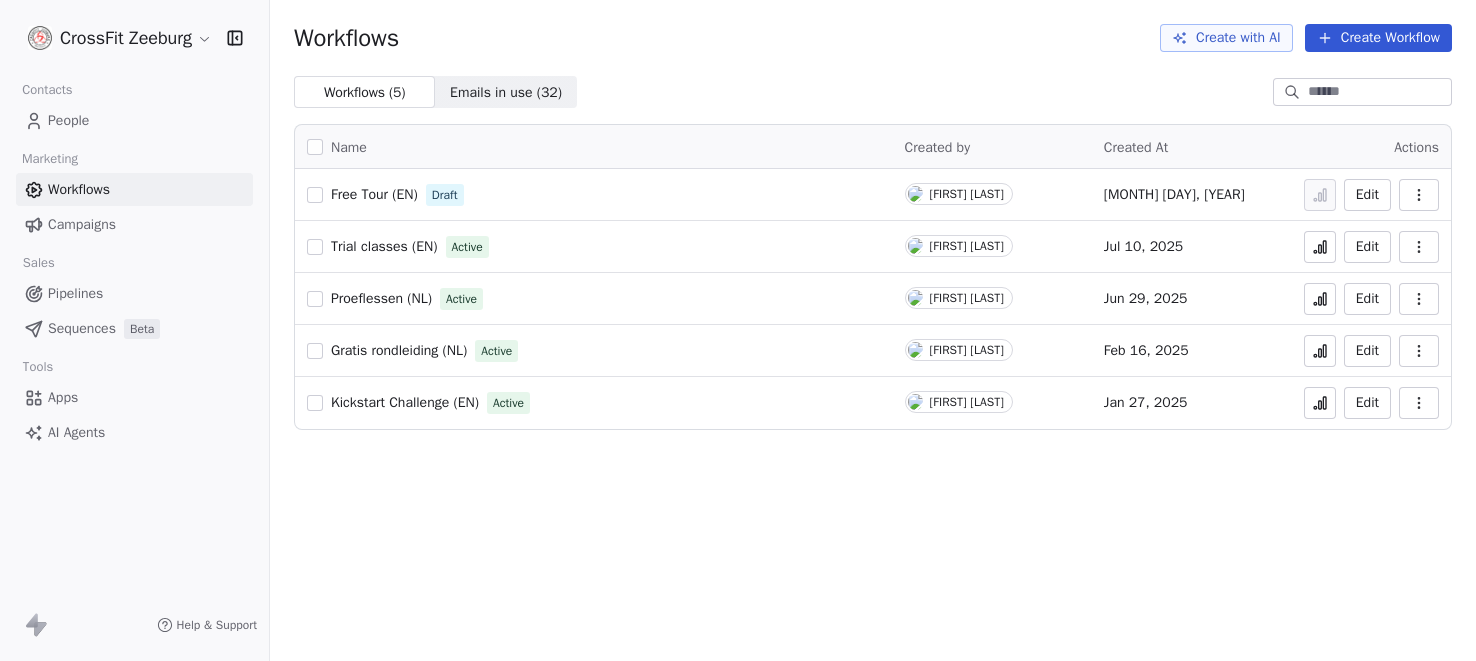 scroll, scrollTop: 0, scrollLeft: 0, axis: both 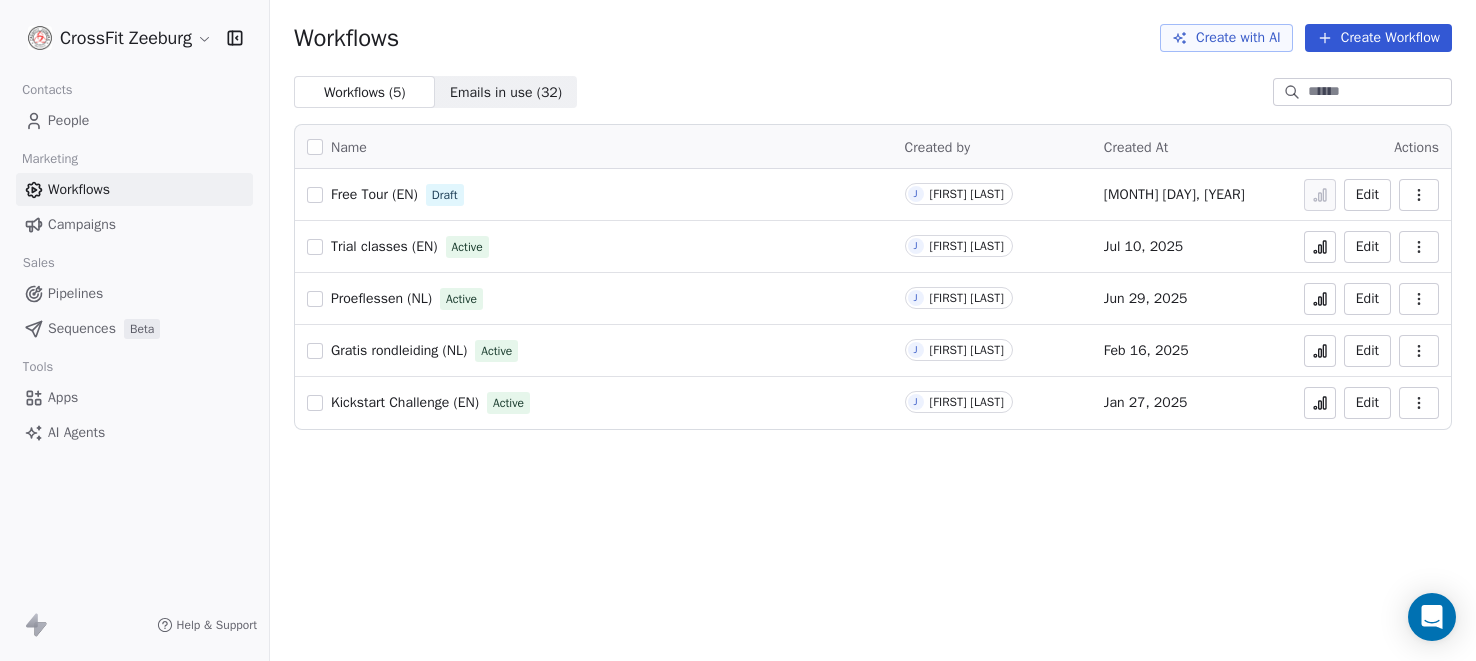 click on "Free Tour (EN)" at bounding box center (374, 194) 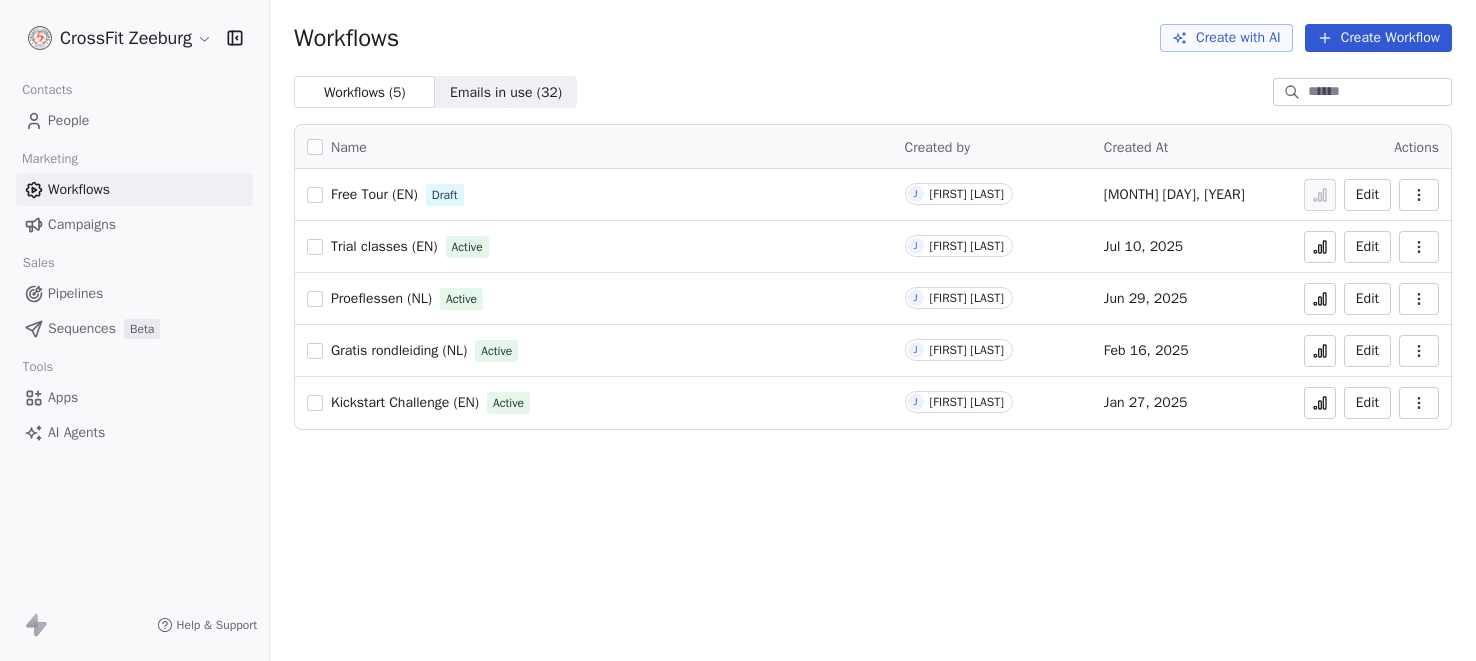 scroll, scrollTop: 0, scrollLeft: 0, axis: both 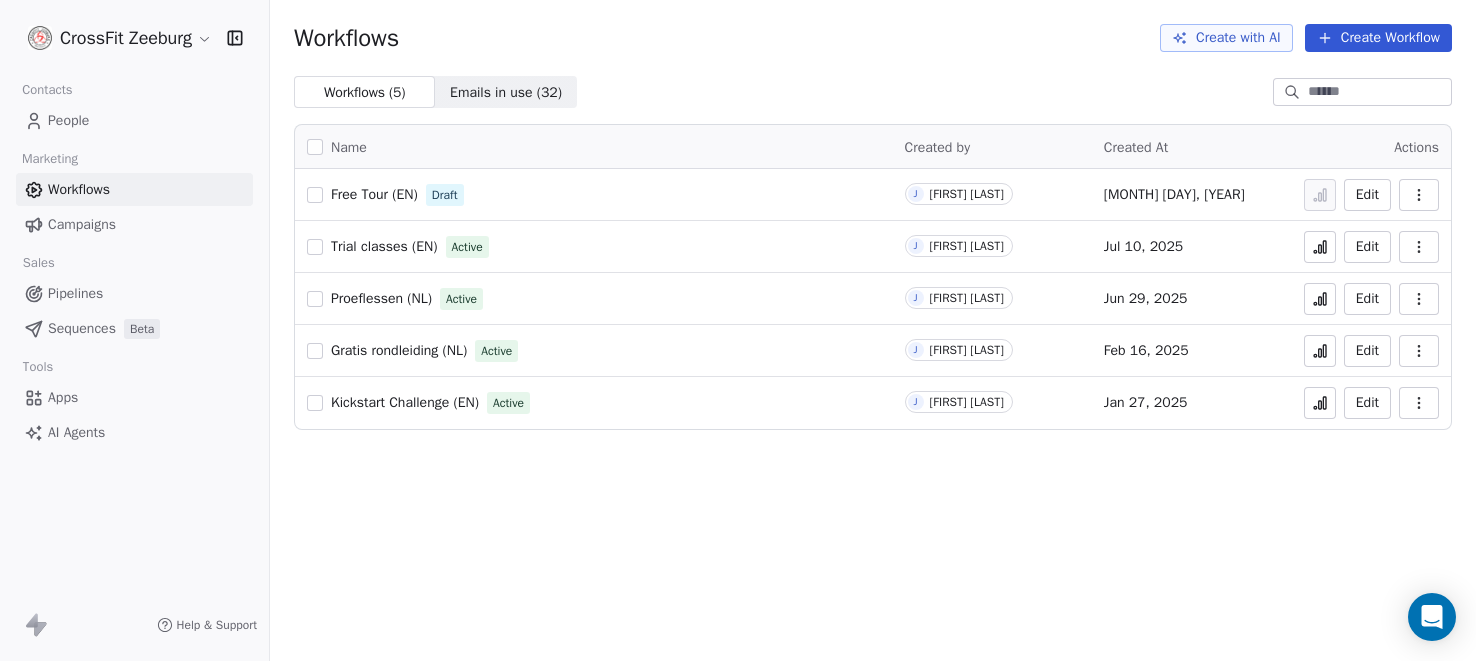 click on "Gratis rondleiding (NL)" at bounding box center [399, 350] 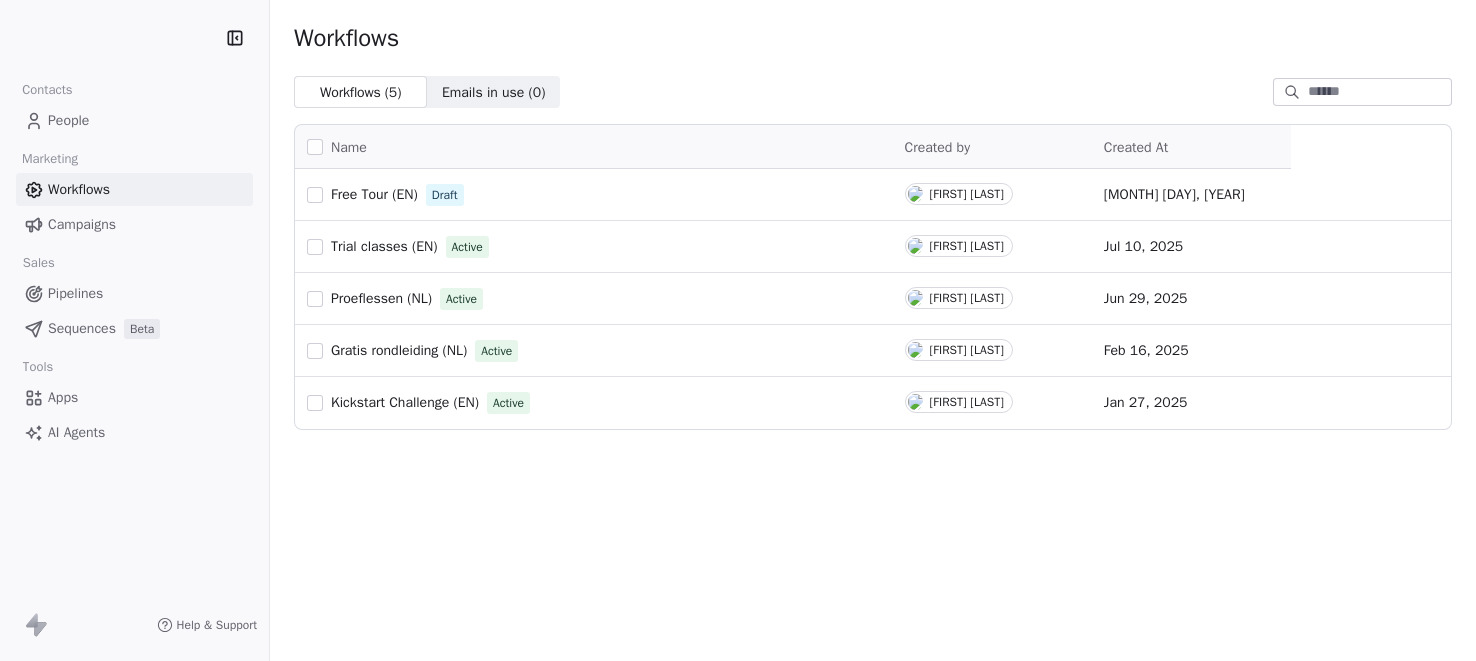 scroll, scrollTop: 0, scrollLeft: 0, axis: both 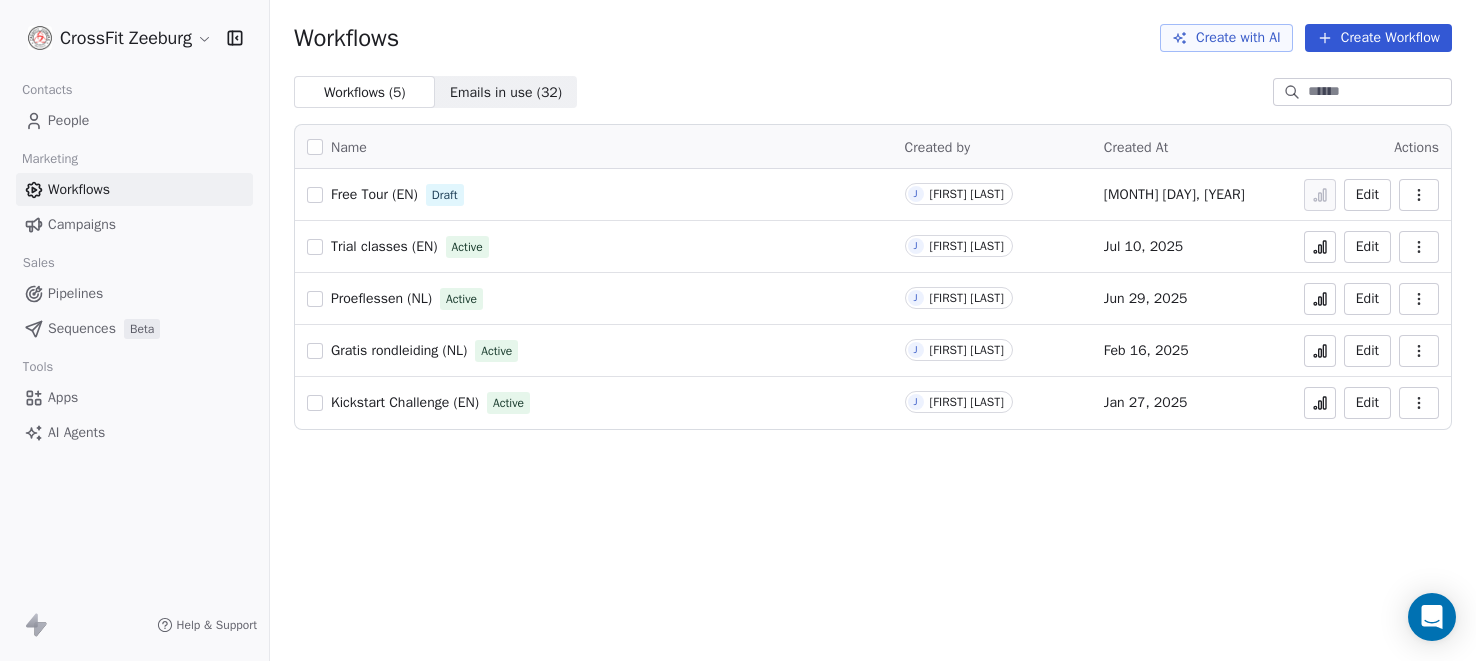 click on "Trial classes (EN)" at bounding box center (384, 246) 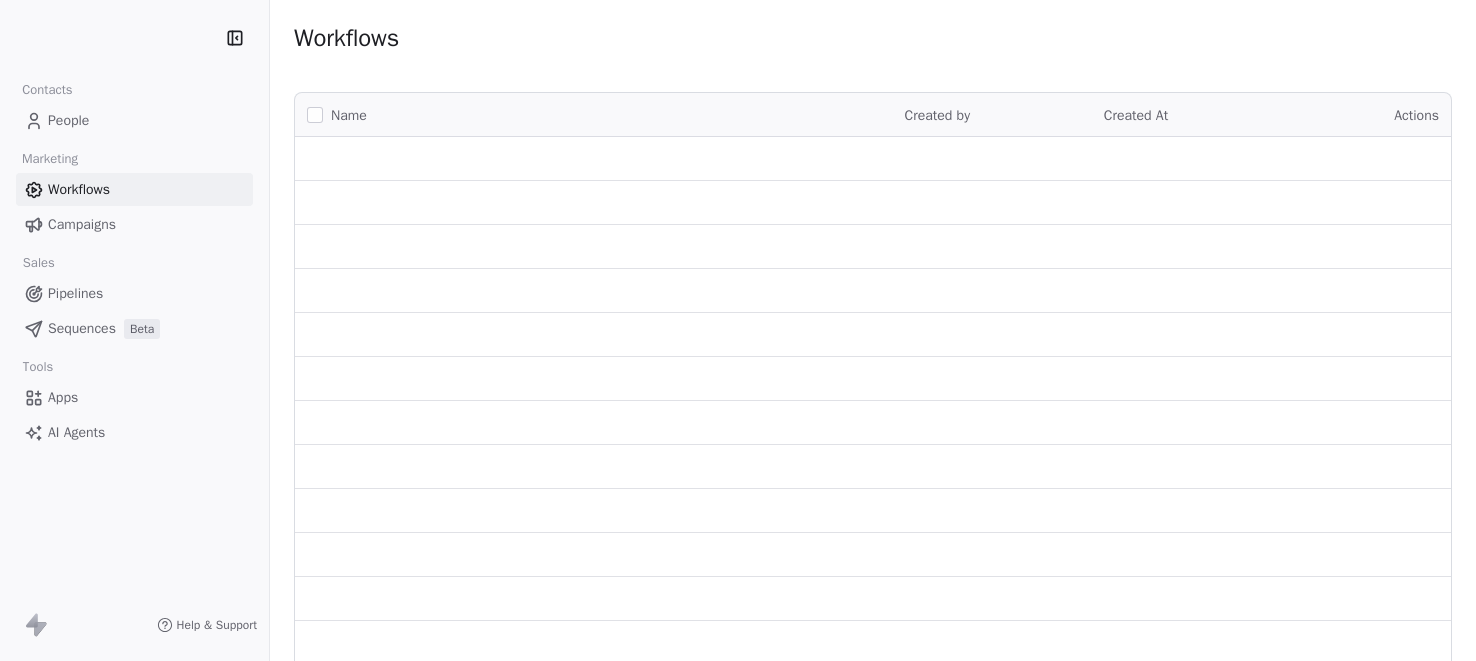 scroll, scrollTop: 0, scrollLeft: 0, axis: both 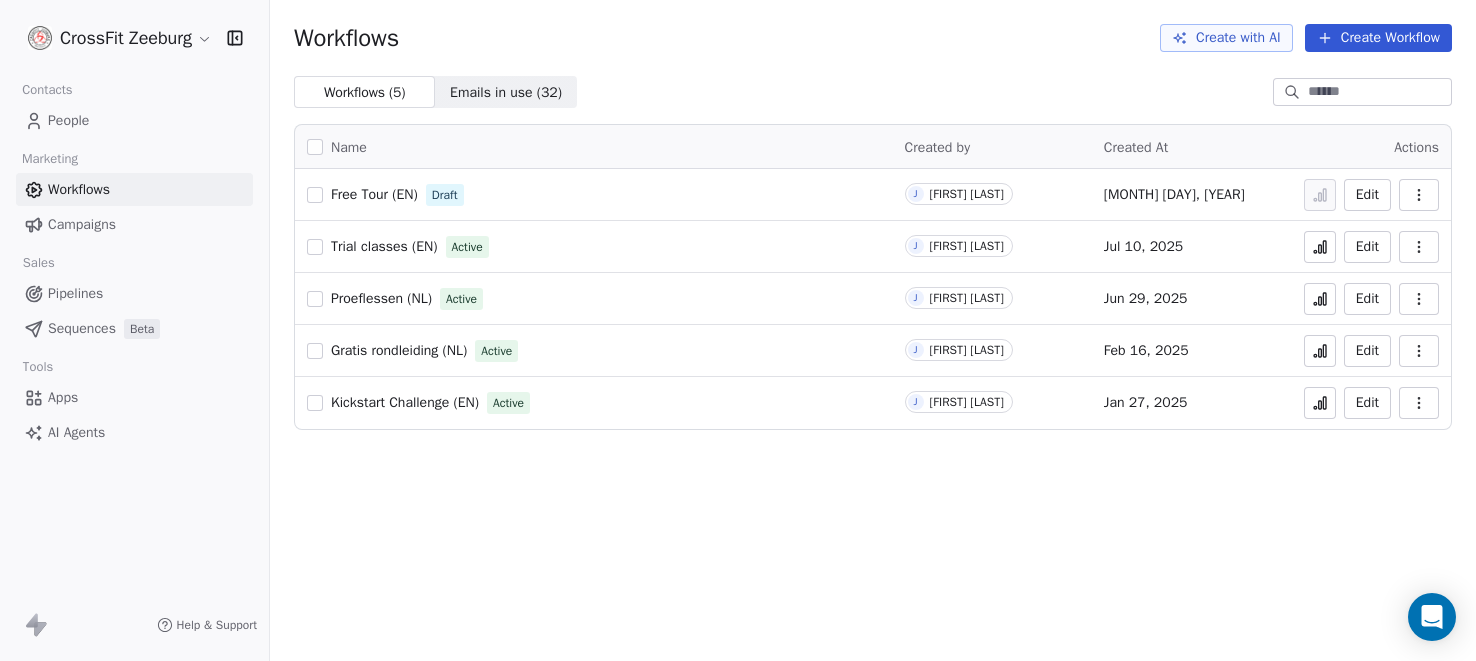 click on "Free Tour (EN)" at bounding box center [374, 194] 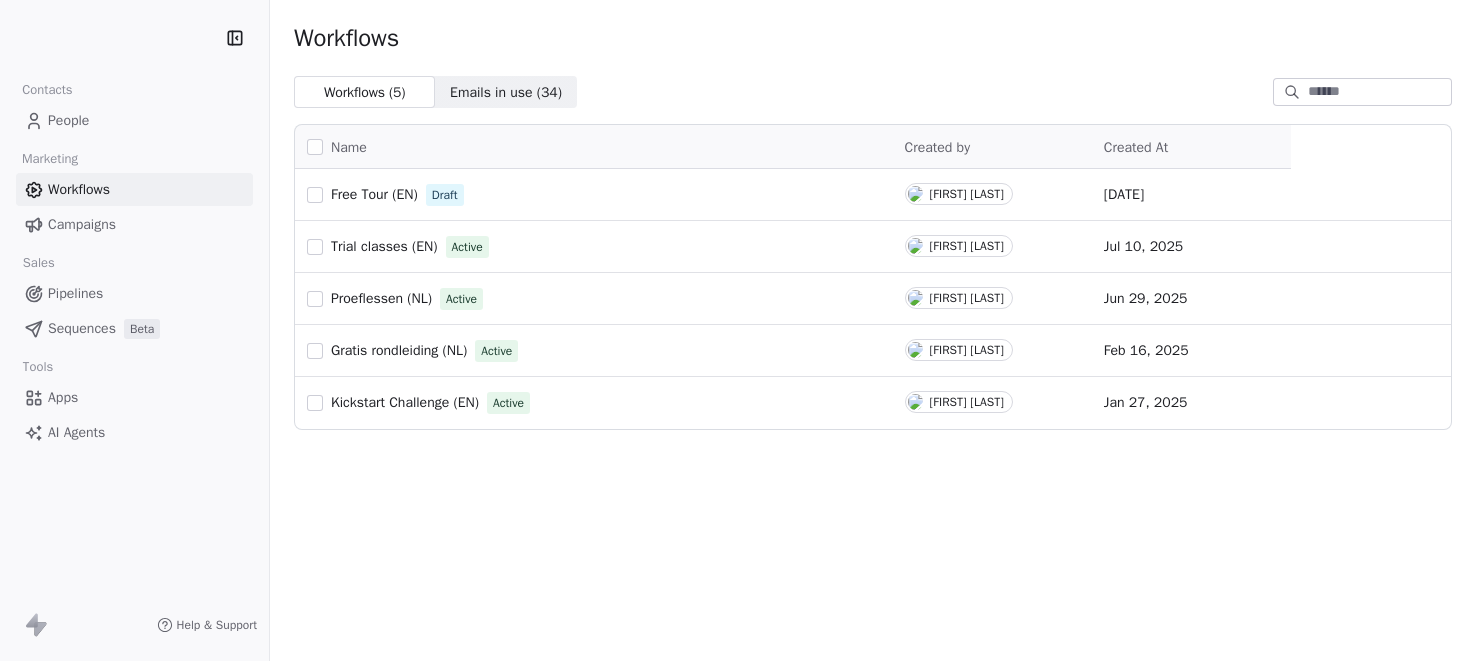 scroll, scrollTop: 0, scrollLeft: 0, axis: both 